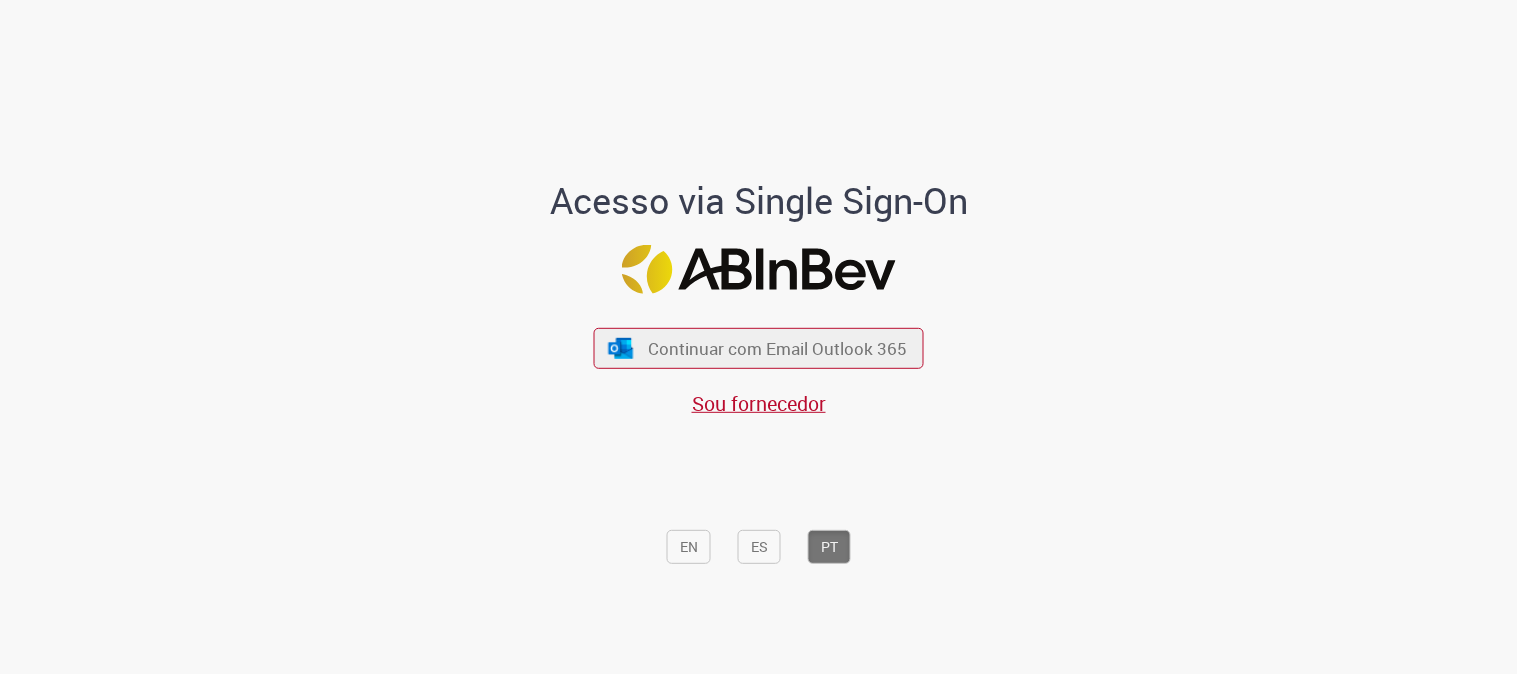 scroll, scrollTop: 0, scrollLeft: 0, axis: both 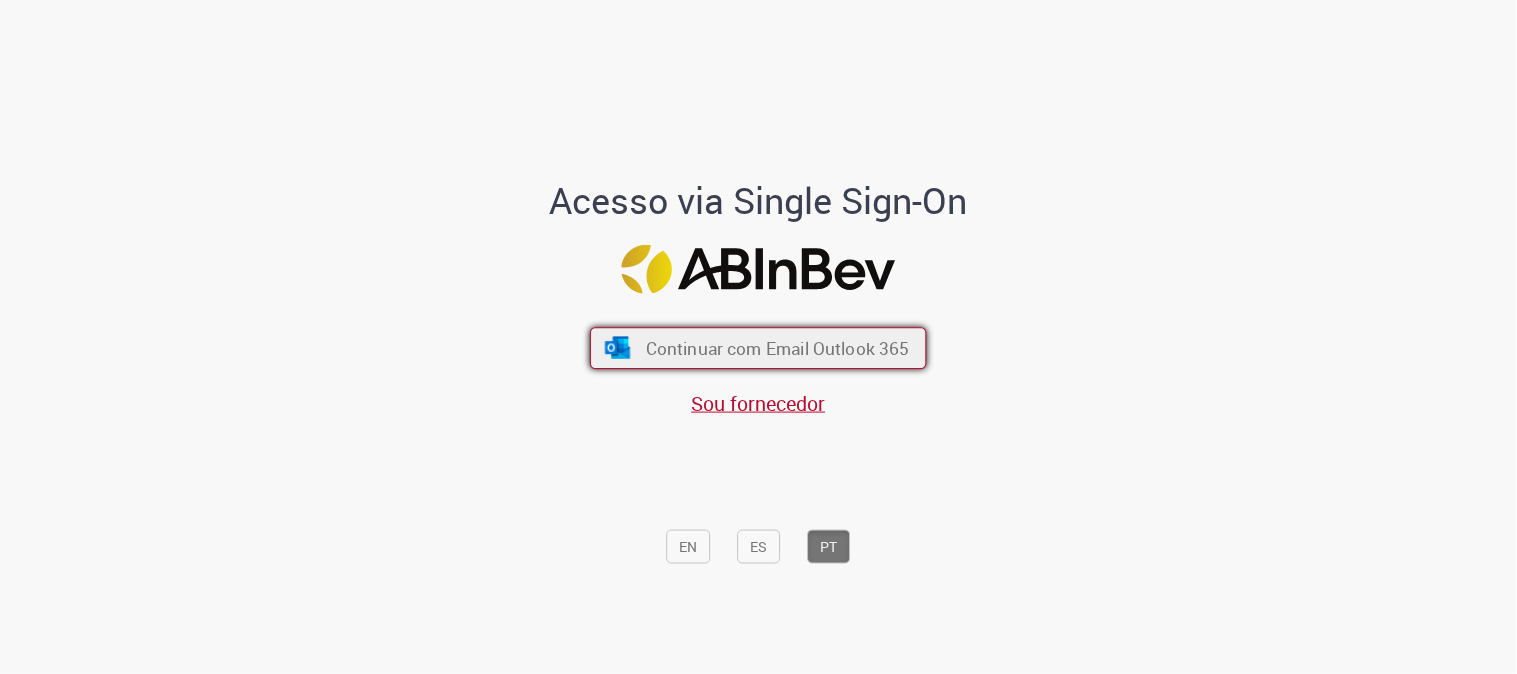 click on "Continuar com Email Outlook 365" at bounding box center (758, 348) 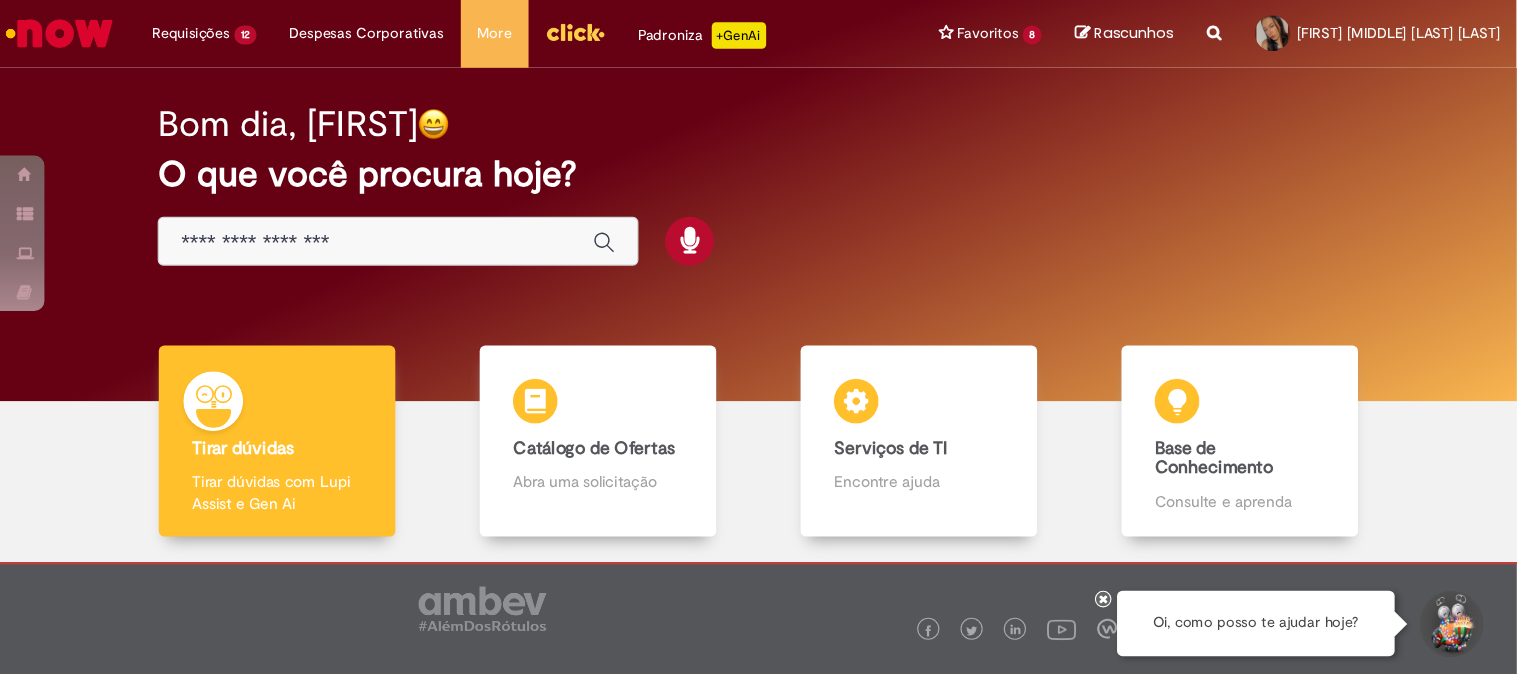 scroll, scrollTop: 0, scrollLeft: 0, axis: both 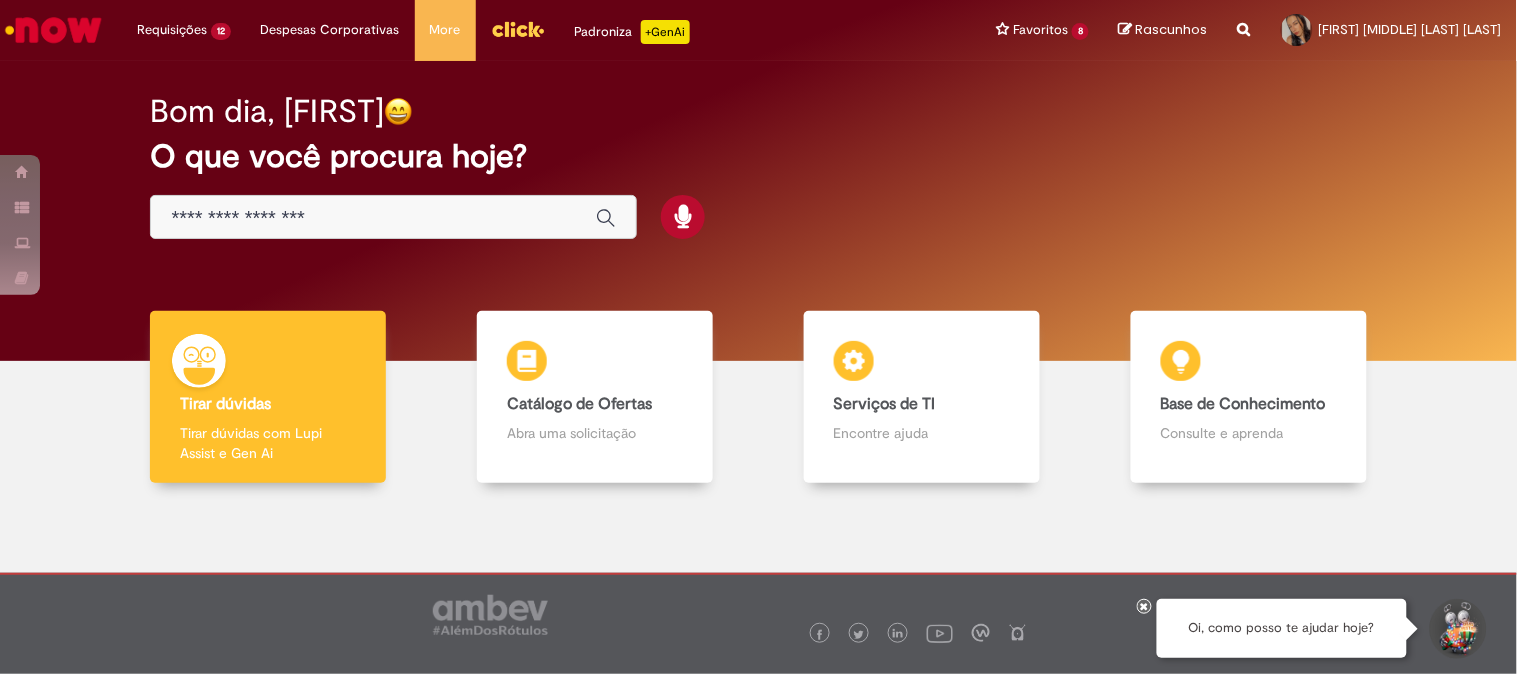 click at bounding box center (373, 218) 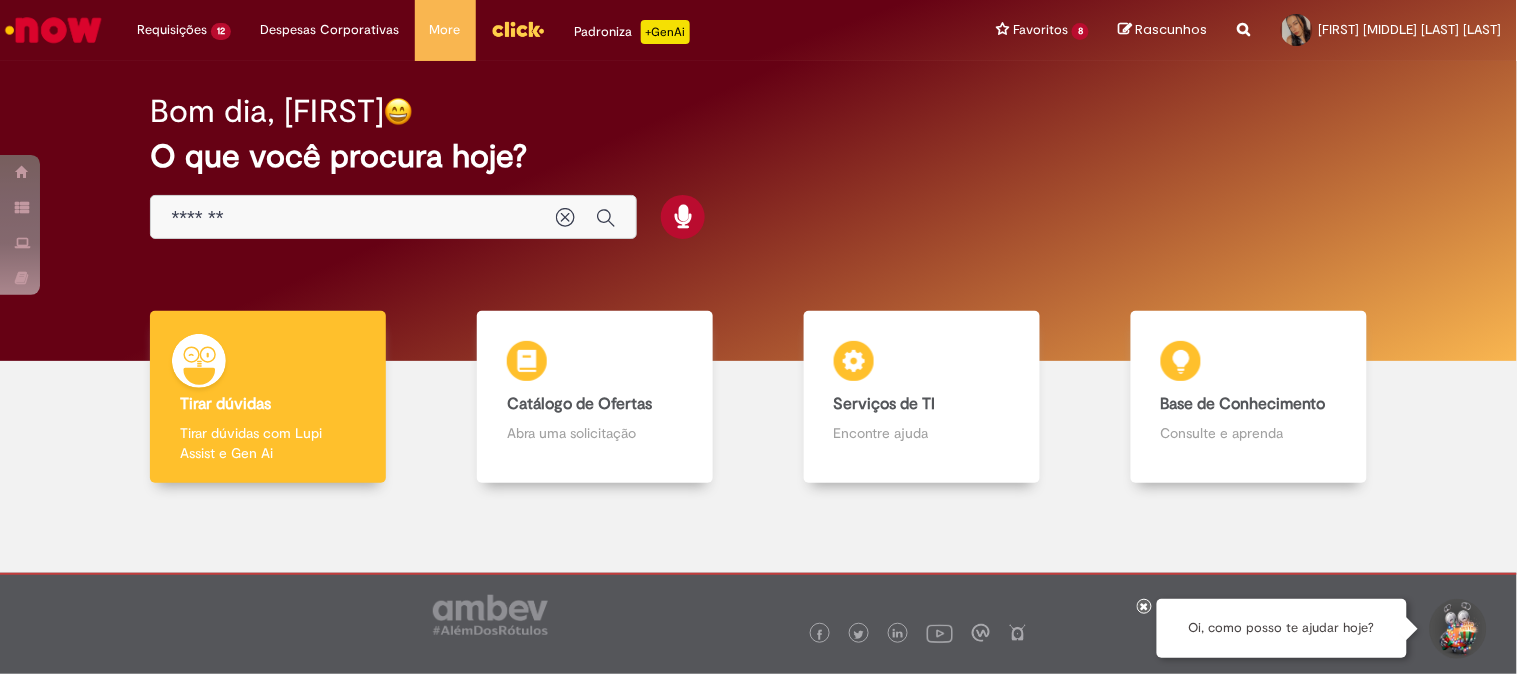 type on "*******" 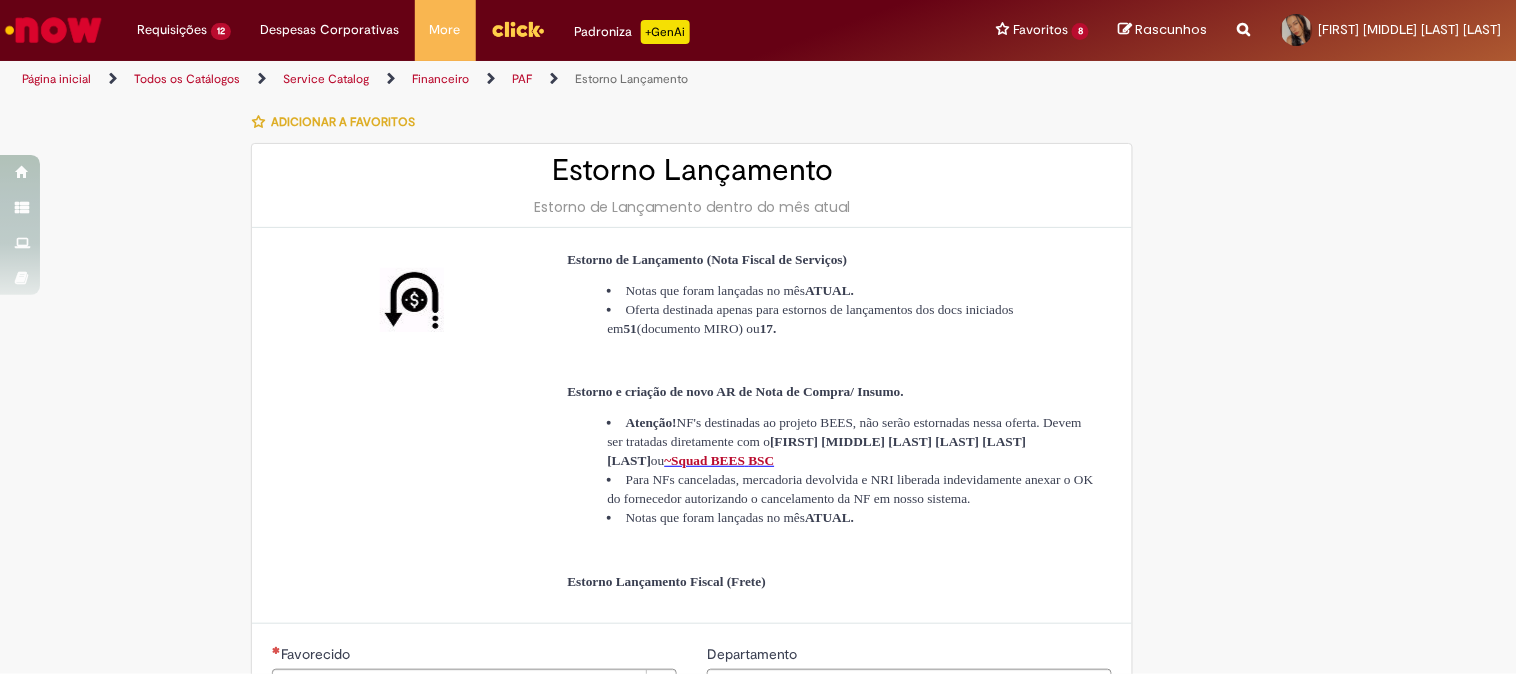 type on "********" 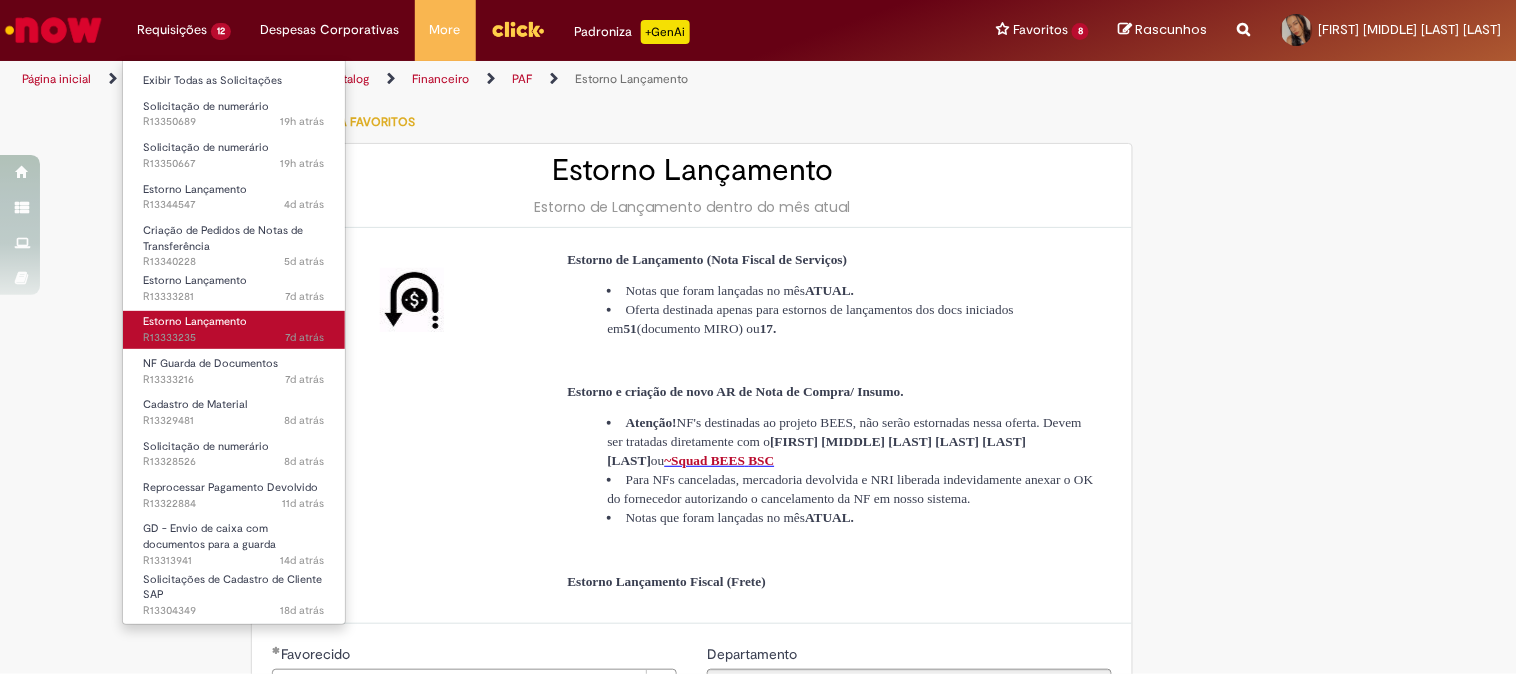 click on "7d atrás 7 dias atrás  R13333235" at bounding box center (234, 338) 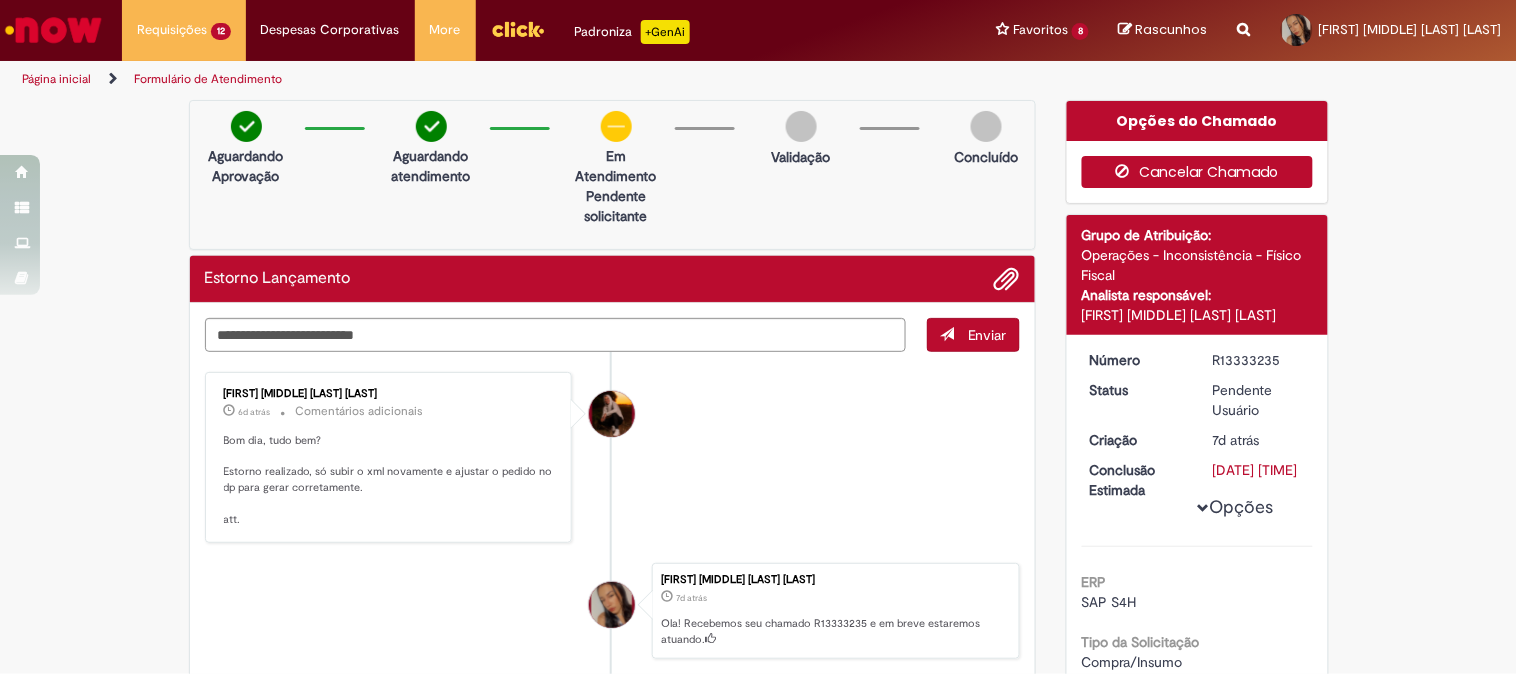 click on "Cancelar Chamado" at bounding box center (1197, 172) 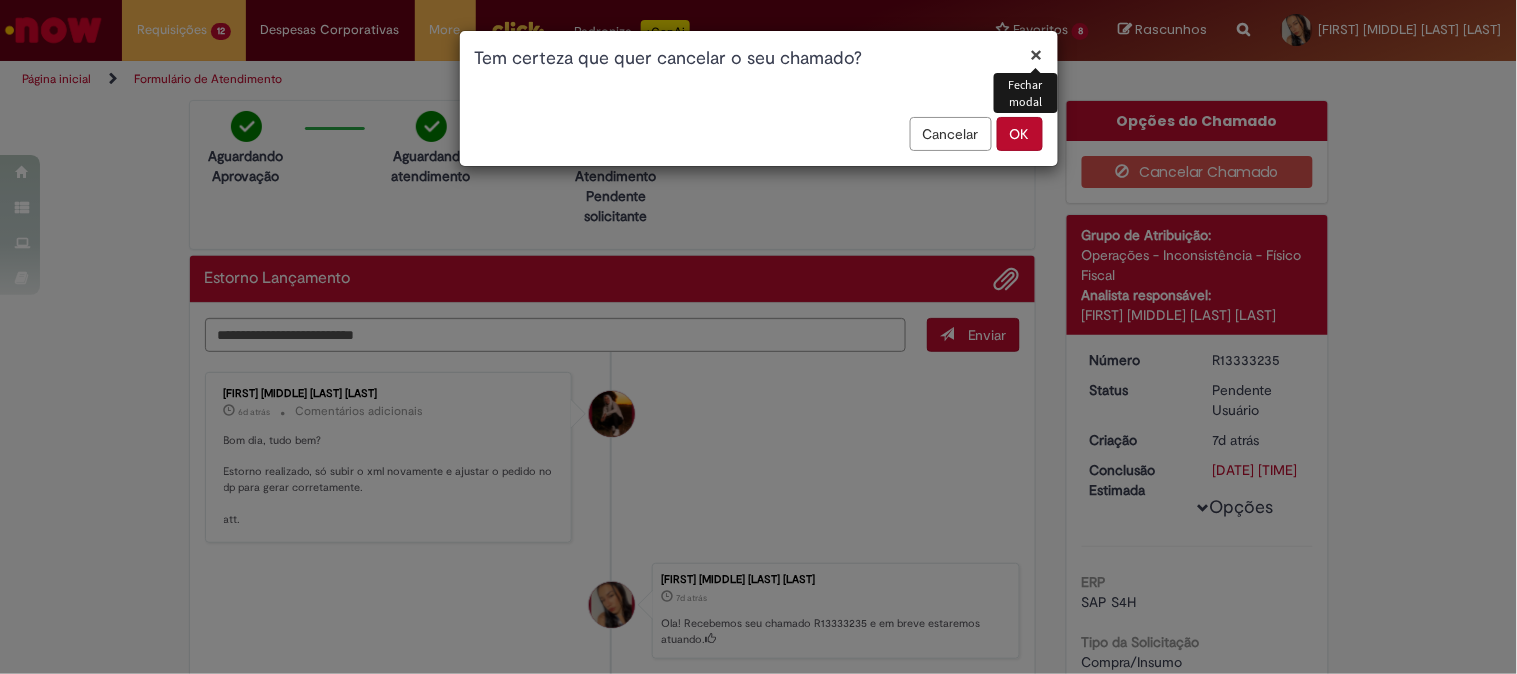 click on "OK" at bounding box center [1020, 134] 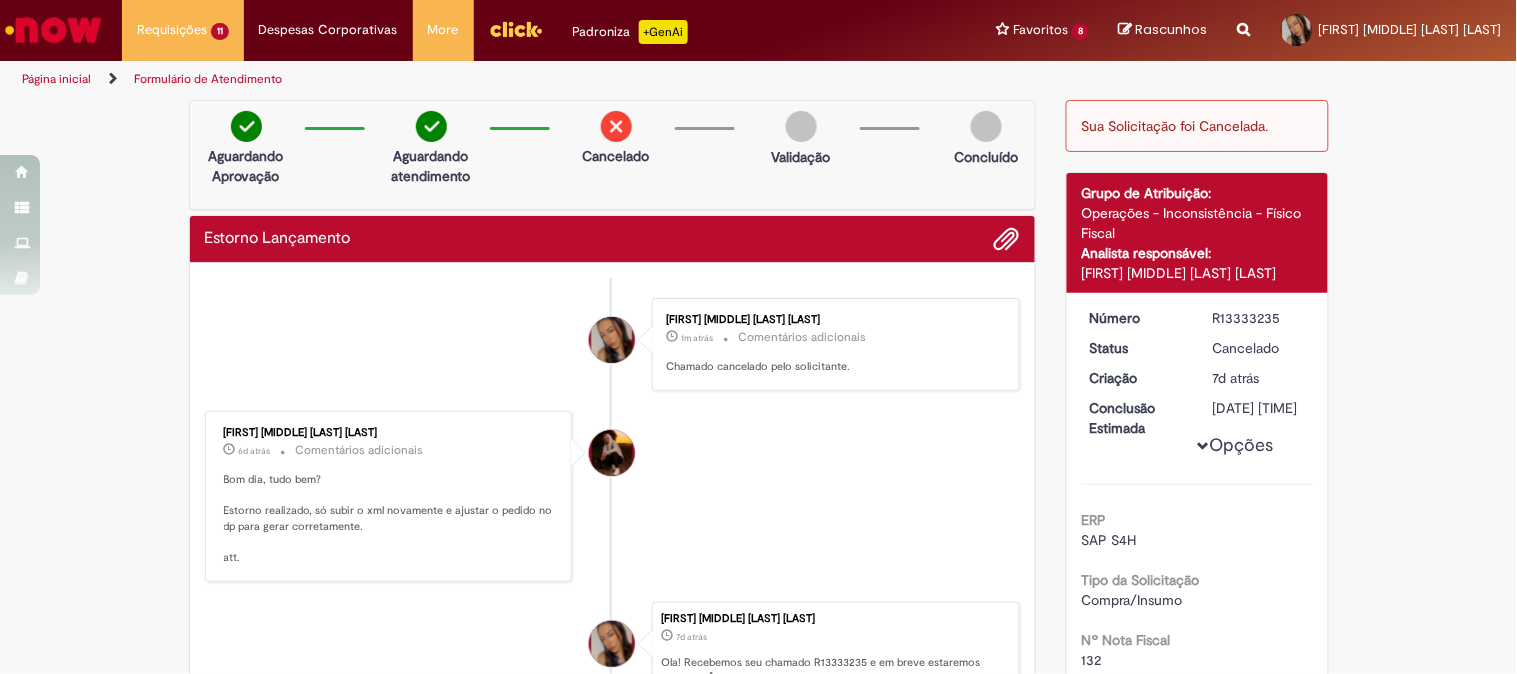click at bounding box center (53, 30) 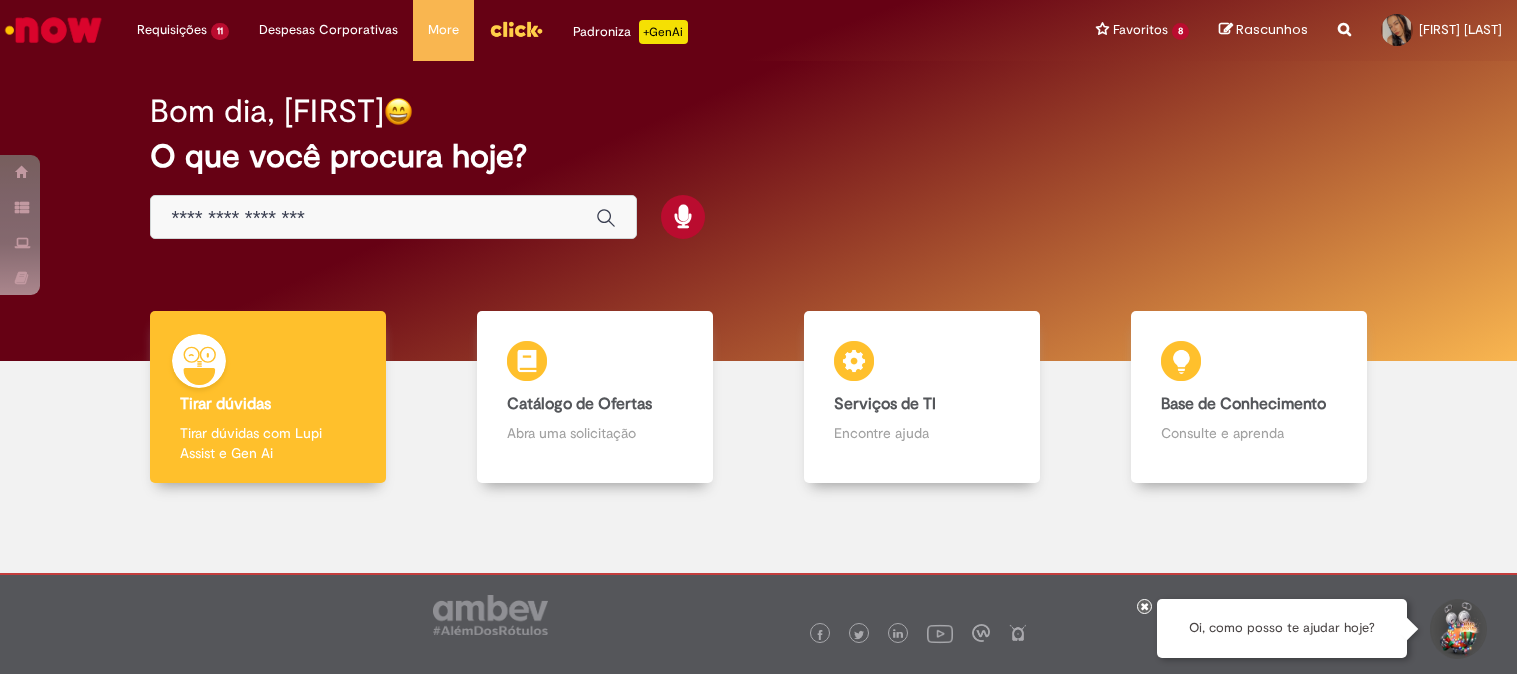 scroll, scrollTop: 0, scrollLeft: 0, axis: both 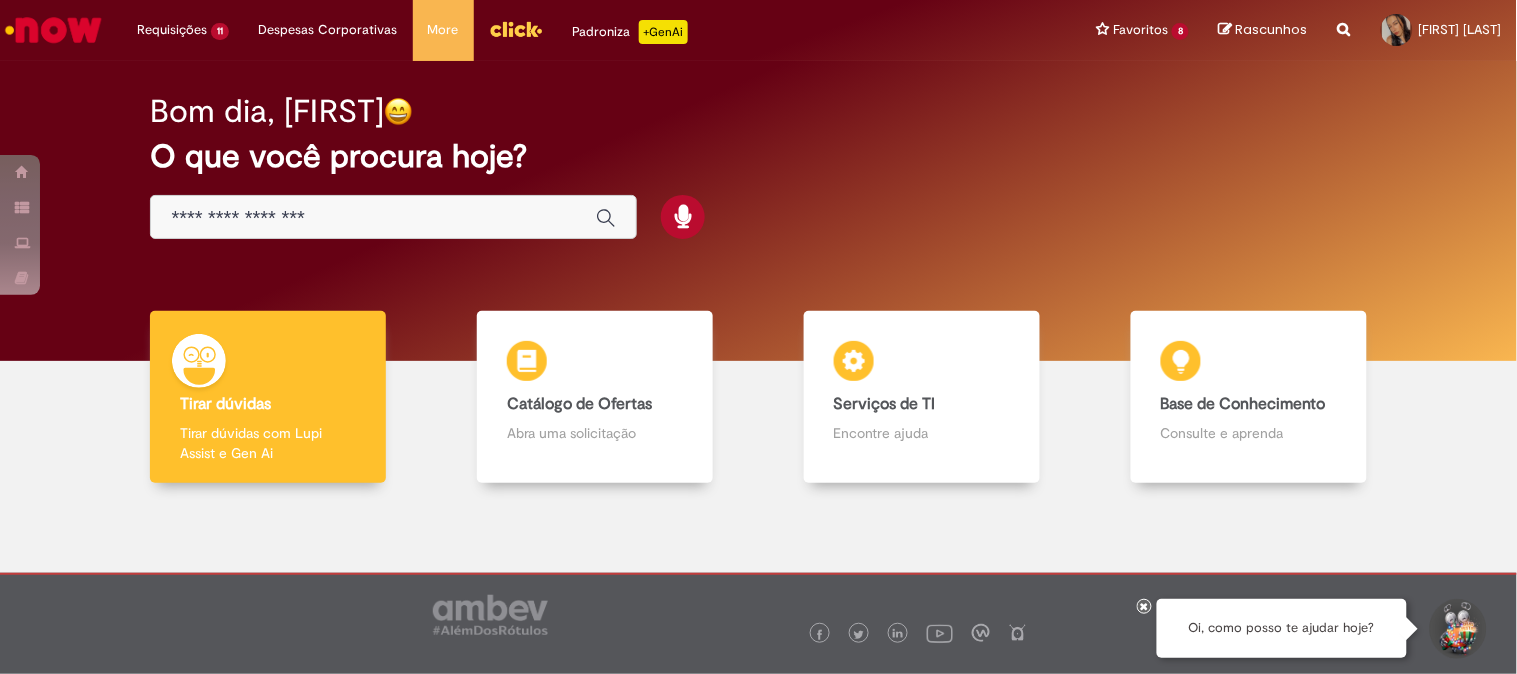 click at bounding box center (373, 218) 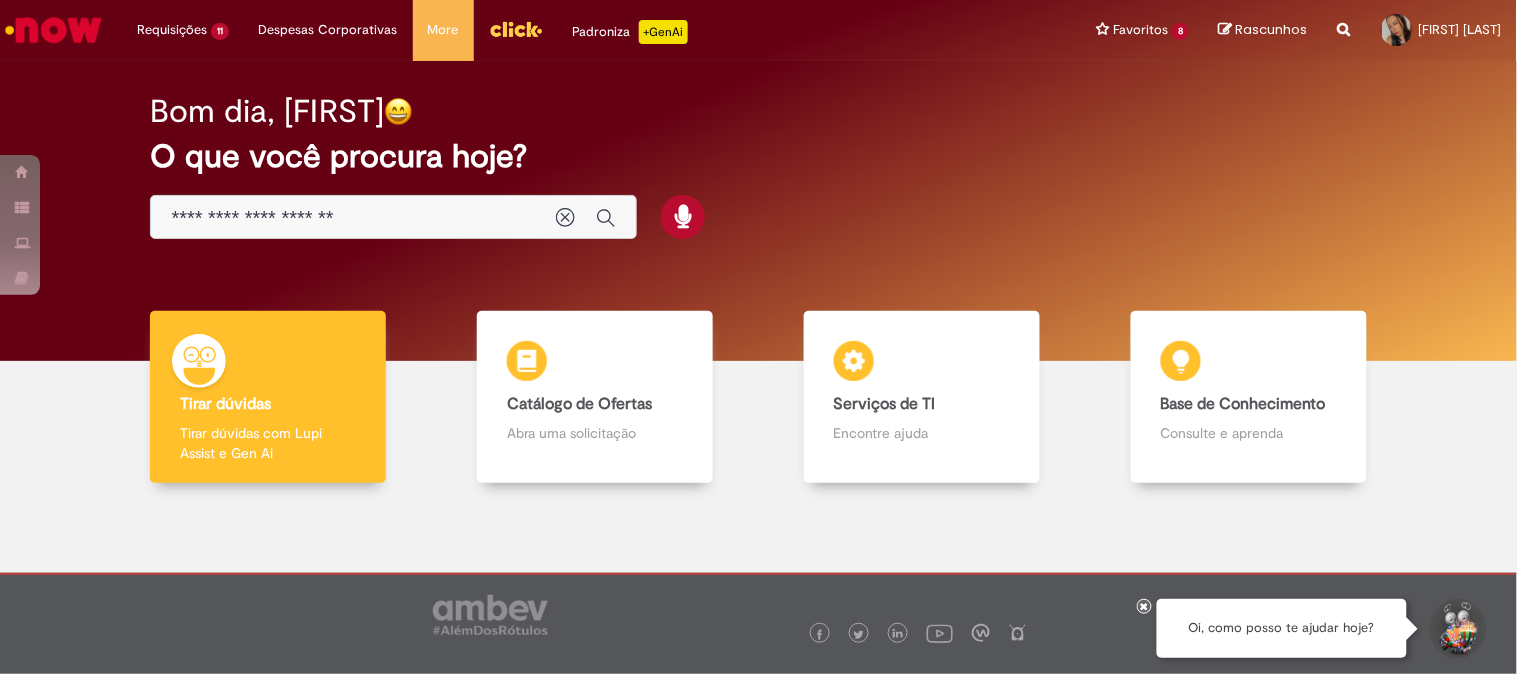 type on "**********" 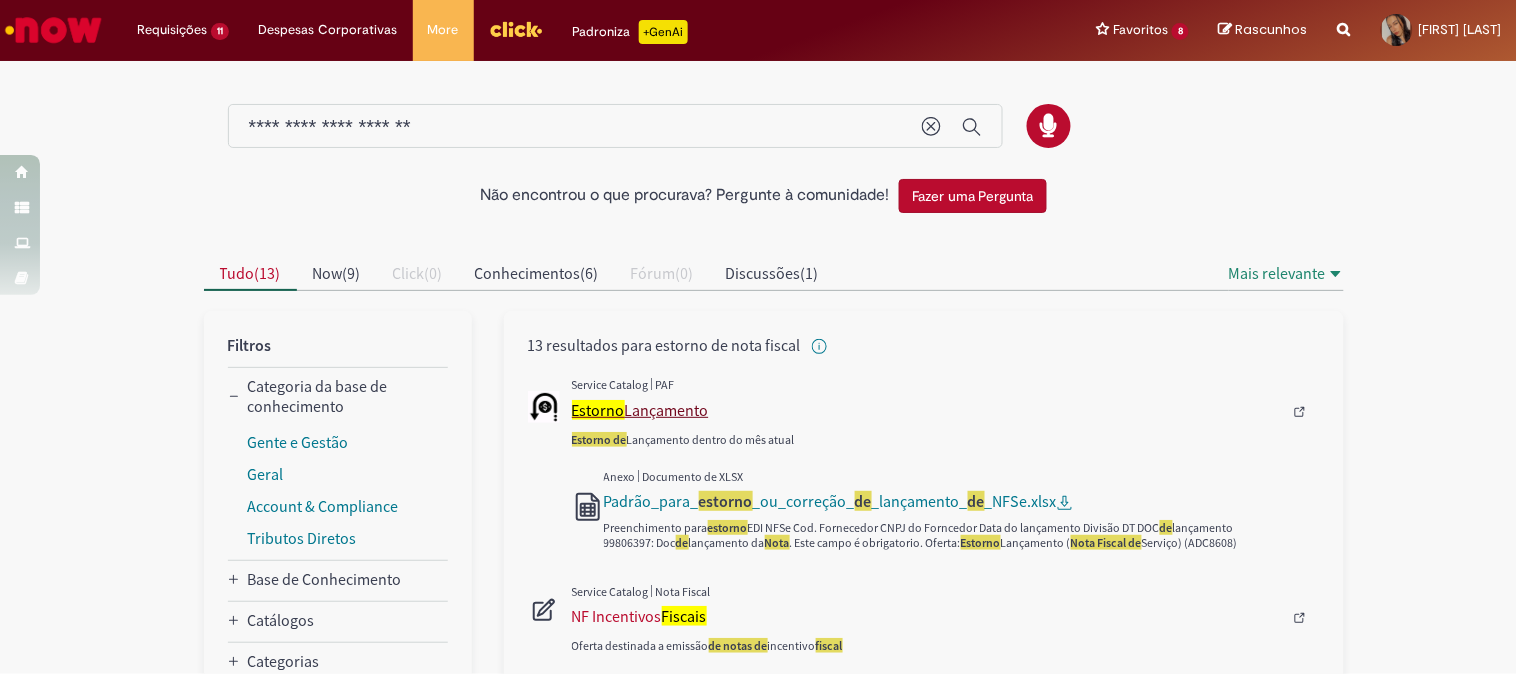 click on "Estorno  Lançamento" at bounding box center (927, 410) 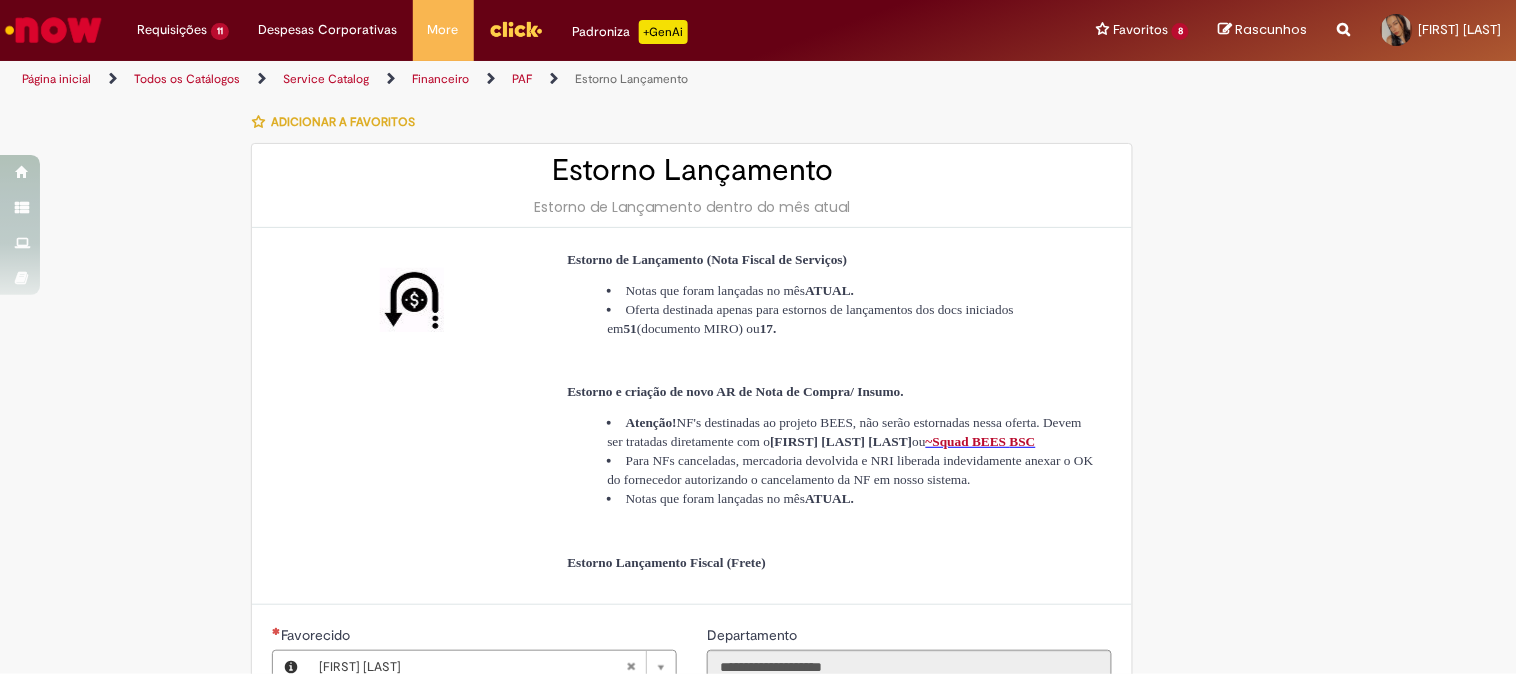 type on "**********" 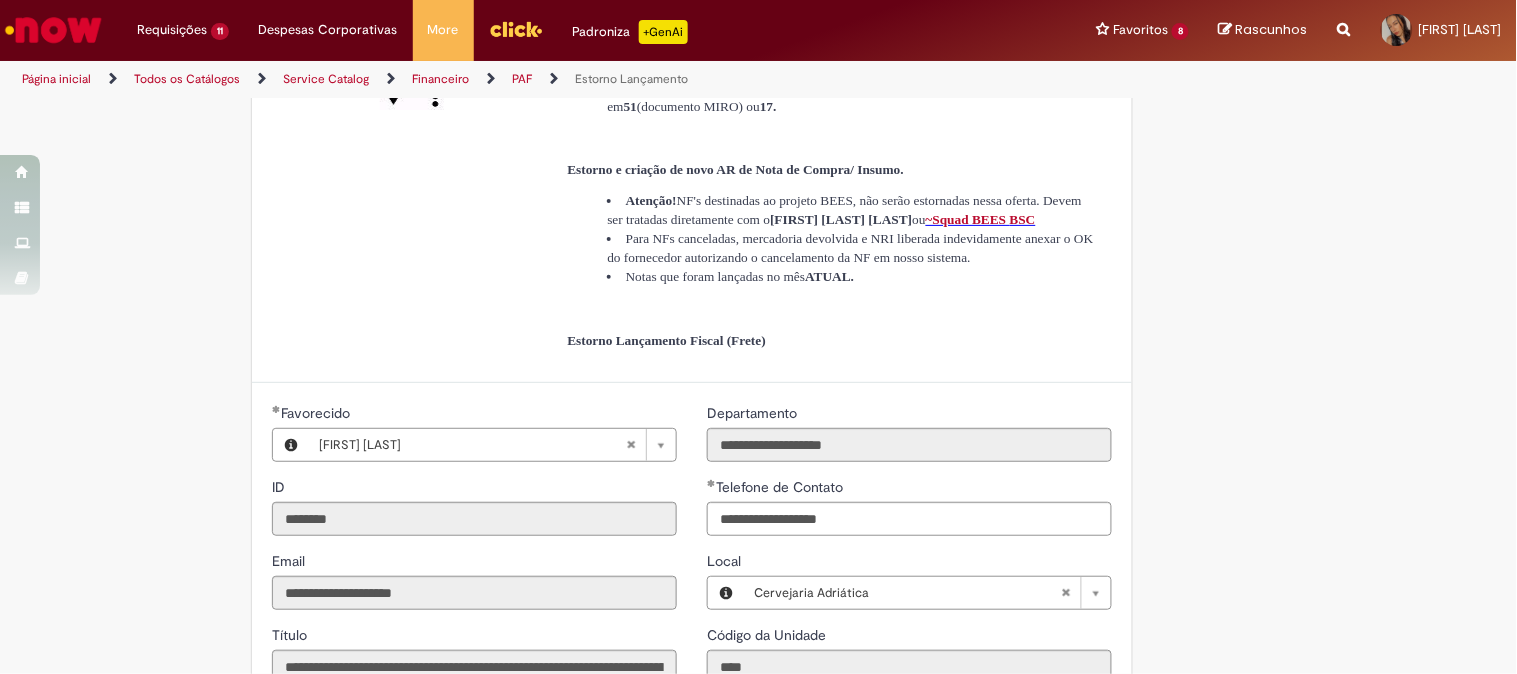 scroll, scrollTop: 777, scrollLeft: 0, axis: vertical 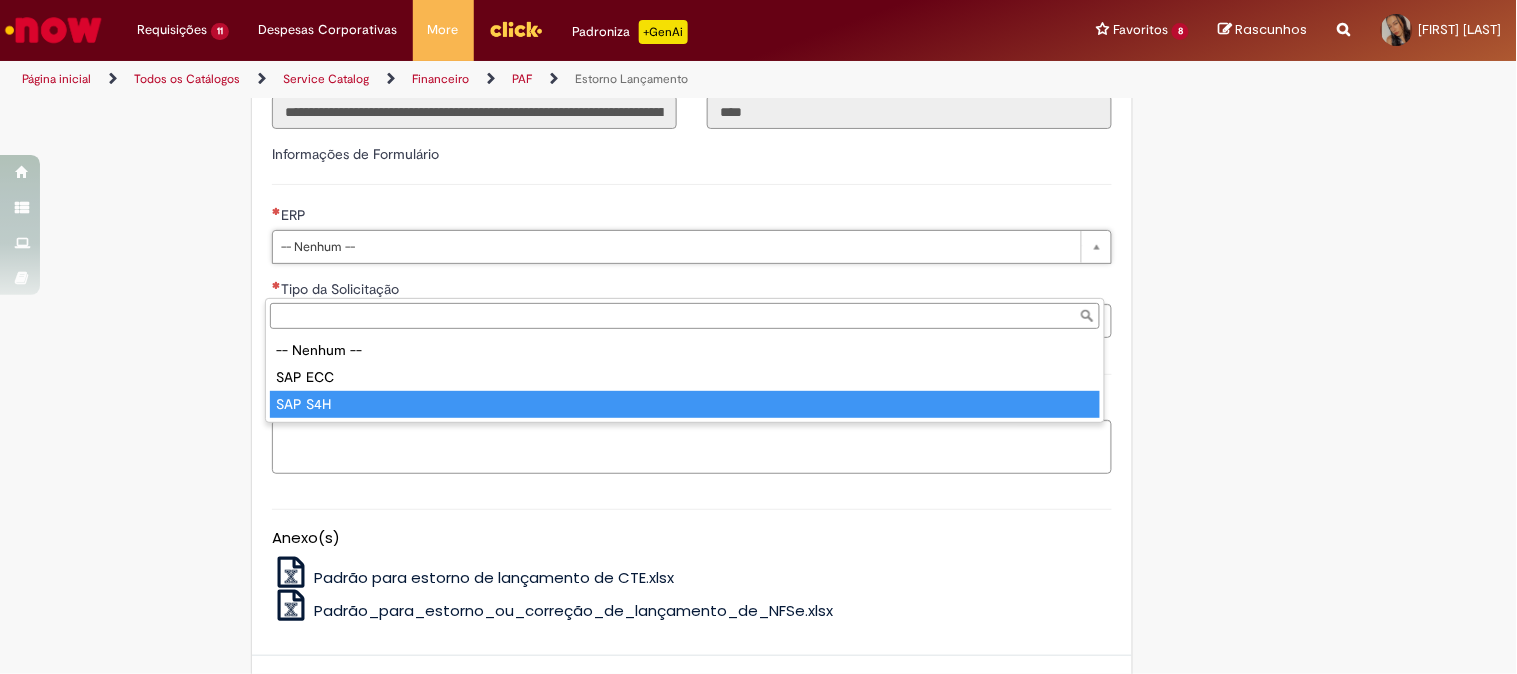 type on "*******" 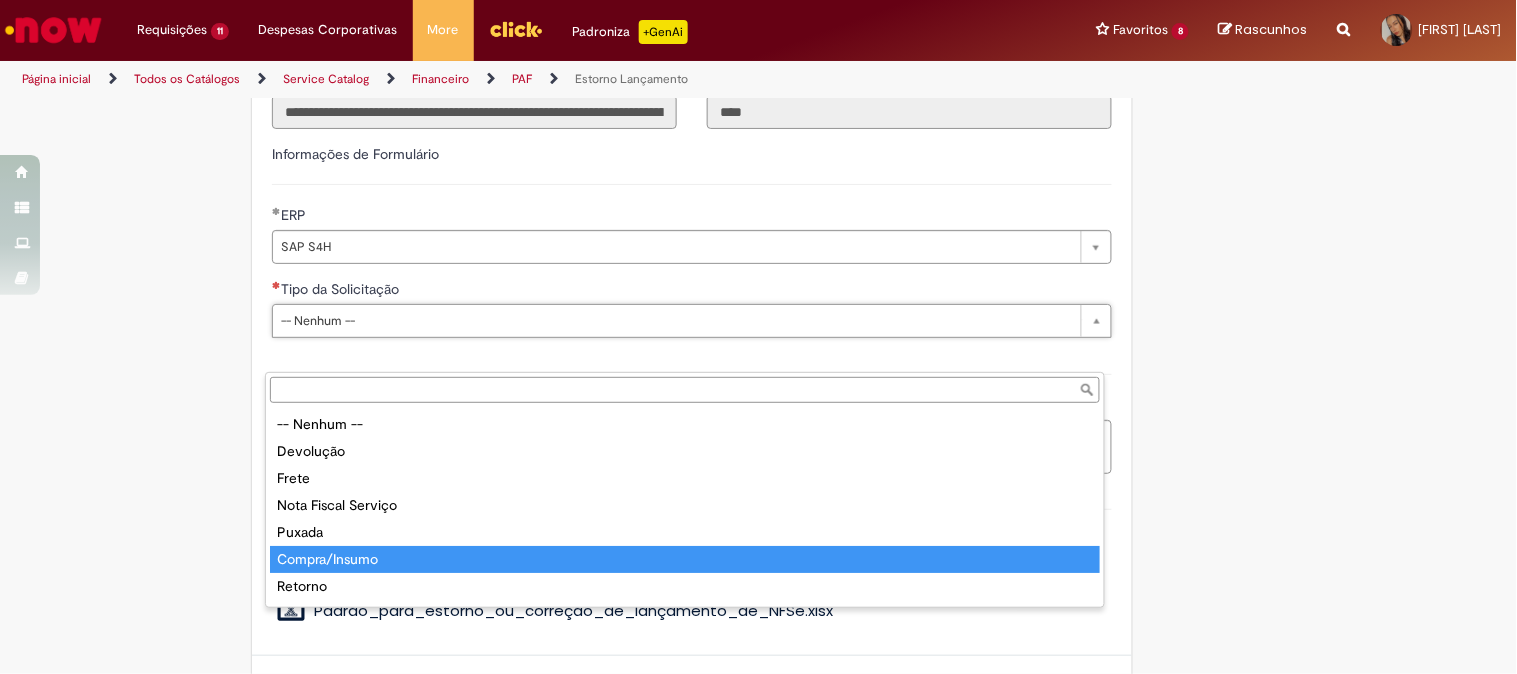 type on "**********" 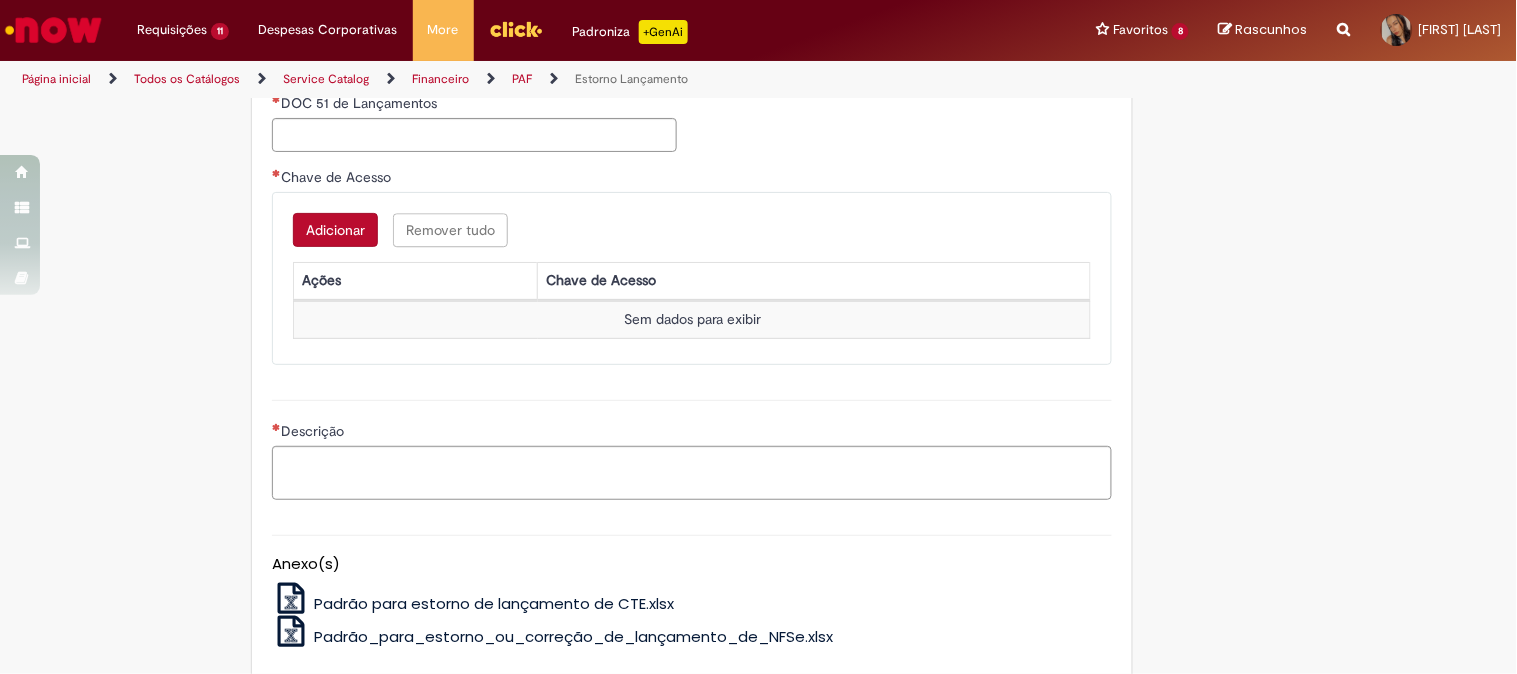 scroll, scrollTop: 1000, scrollLeft: 0, axis: vertical 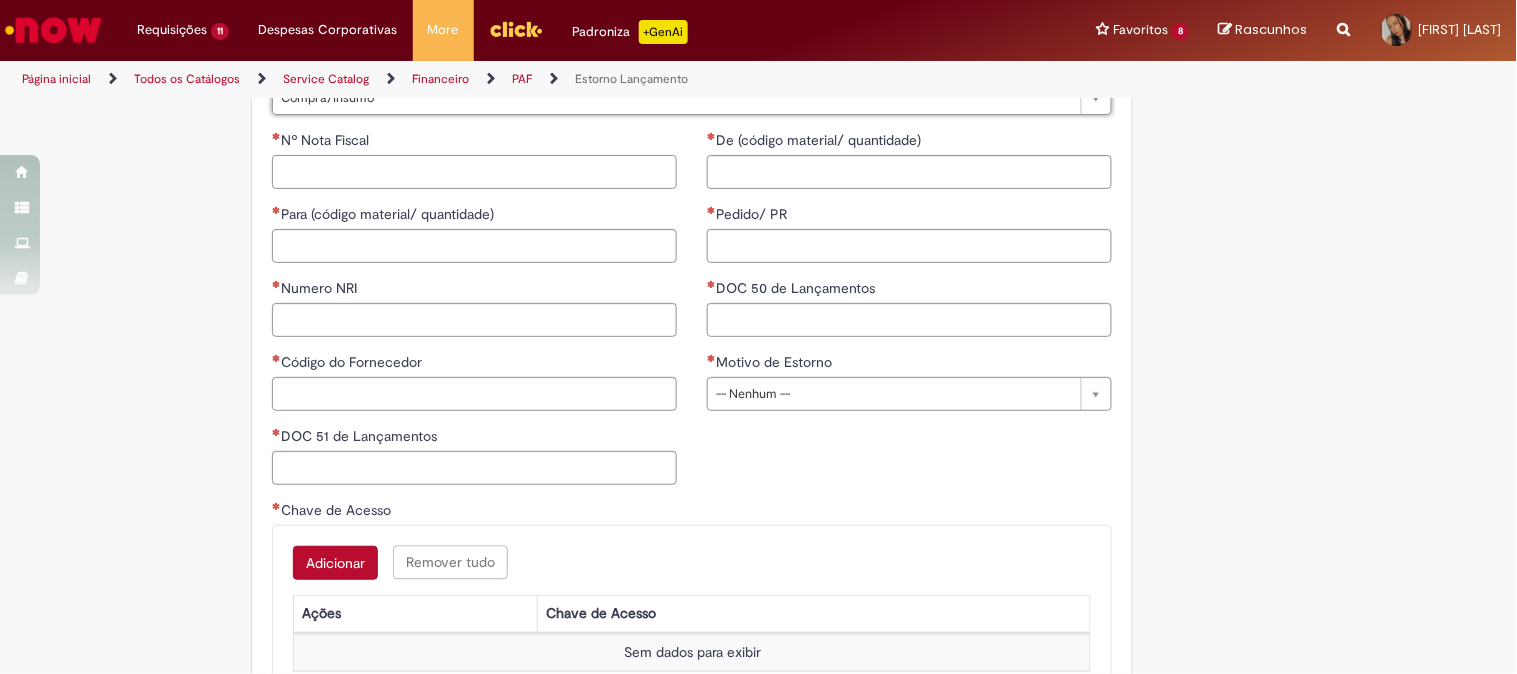 click on "Nº Nota Fiscal" at bounding box center [474, 172] 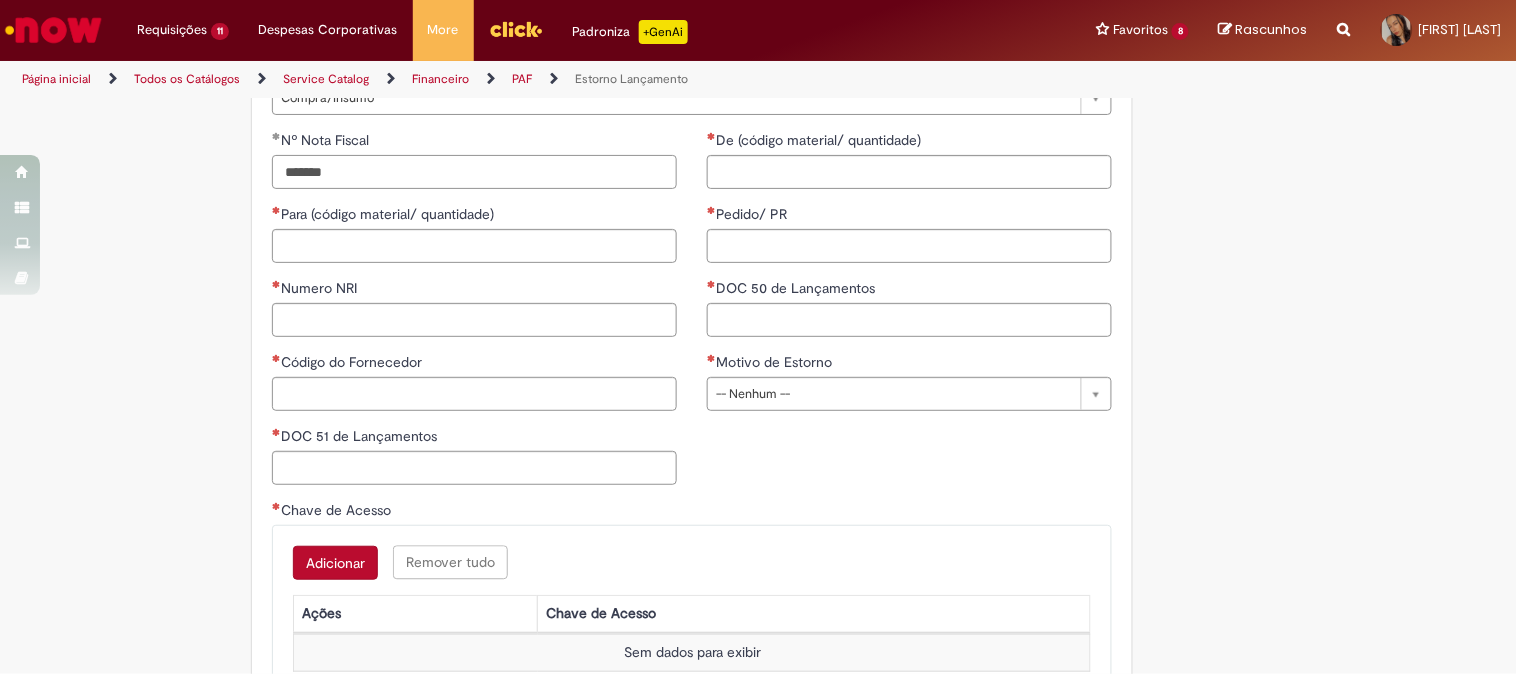 type on "********" 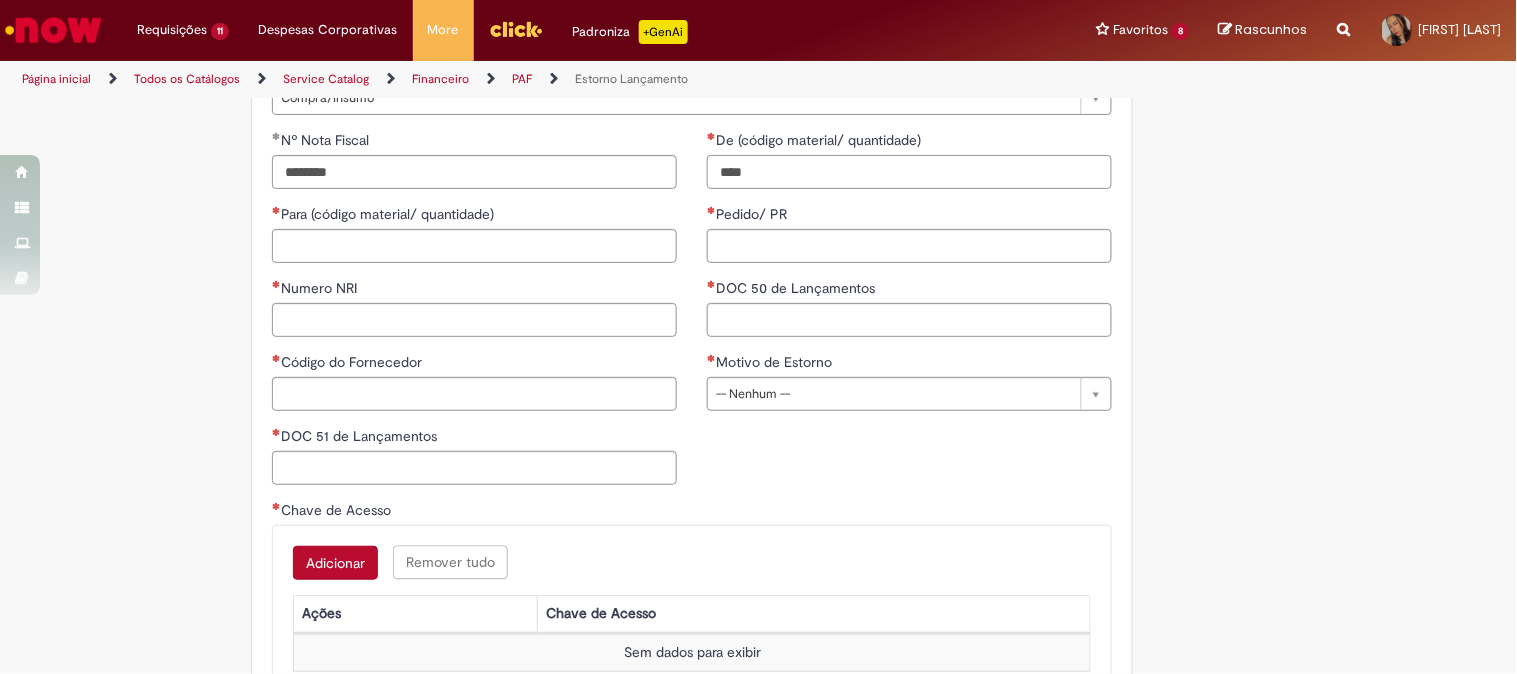 click on "****" at bounding box center [909, 172] 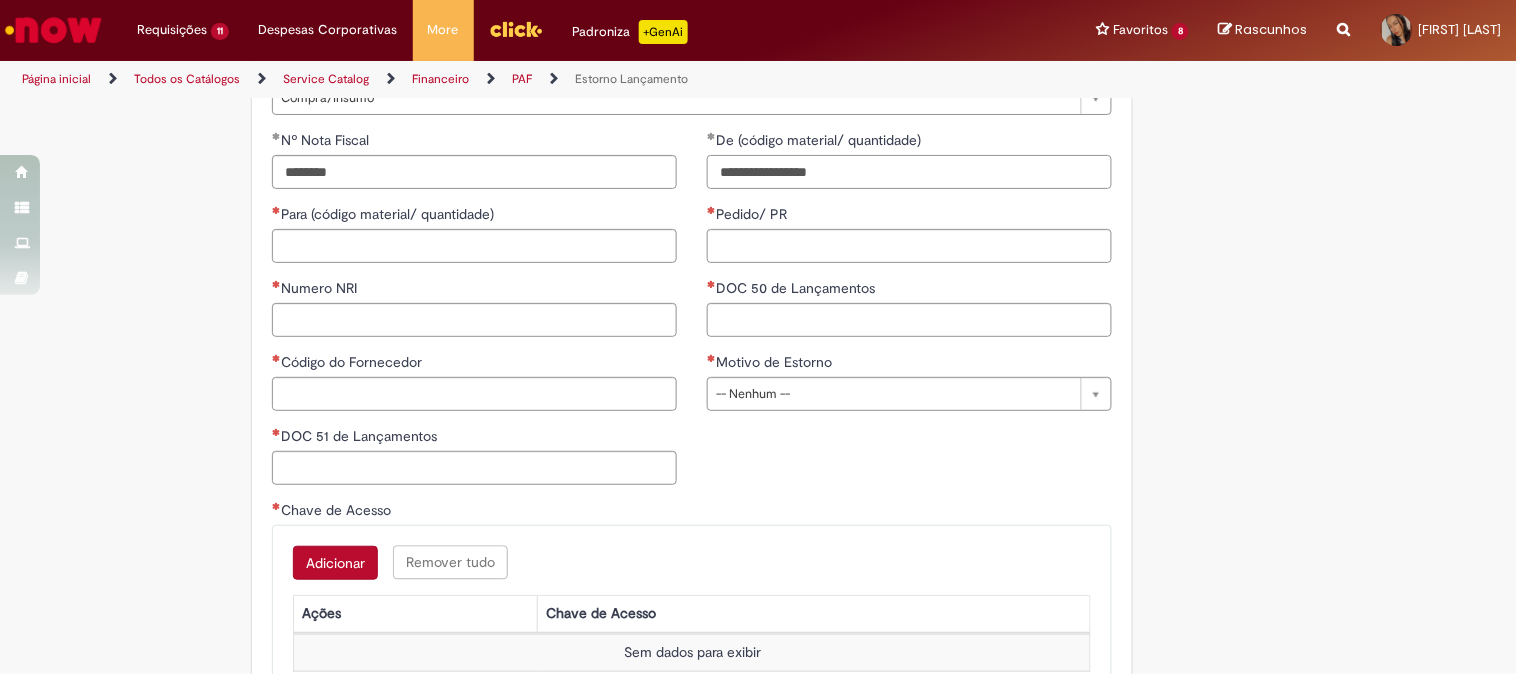 type on "**********" 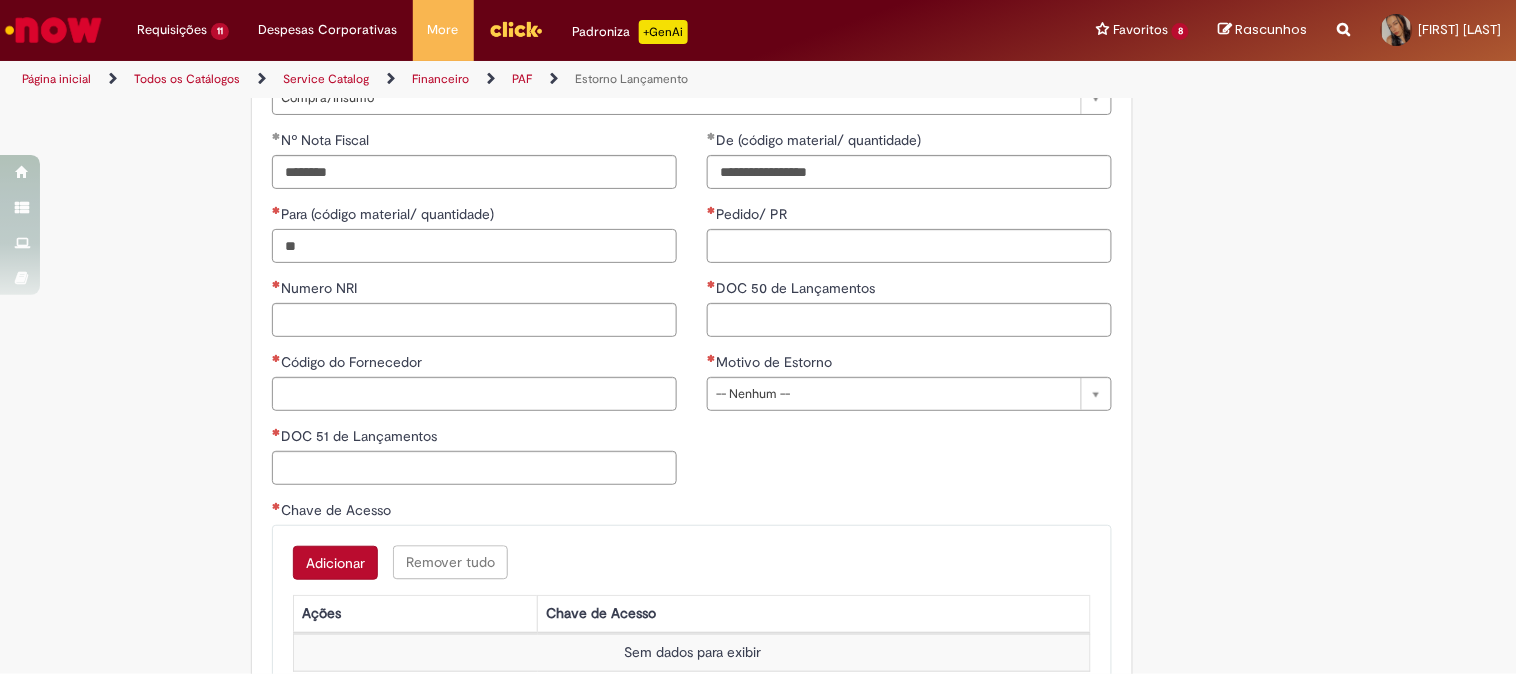click on "**" at bounding box center [474, 246] 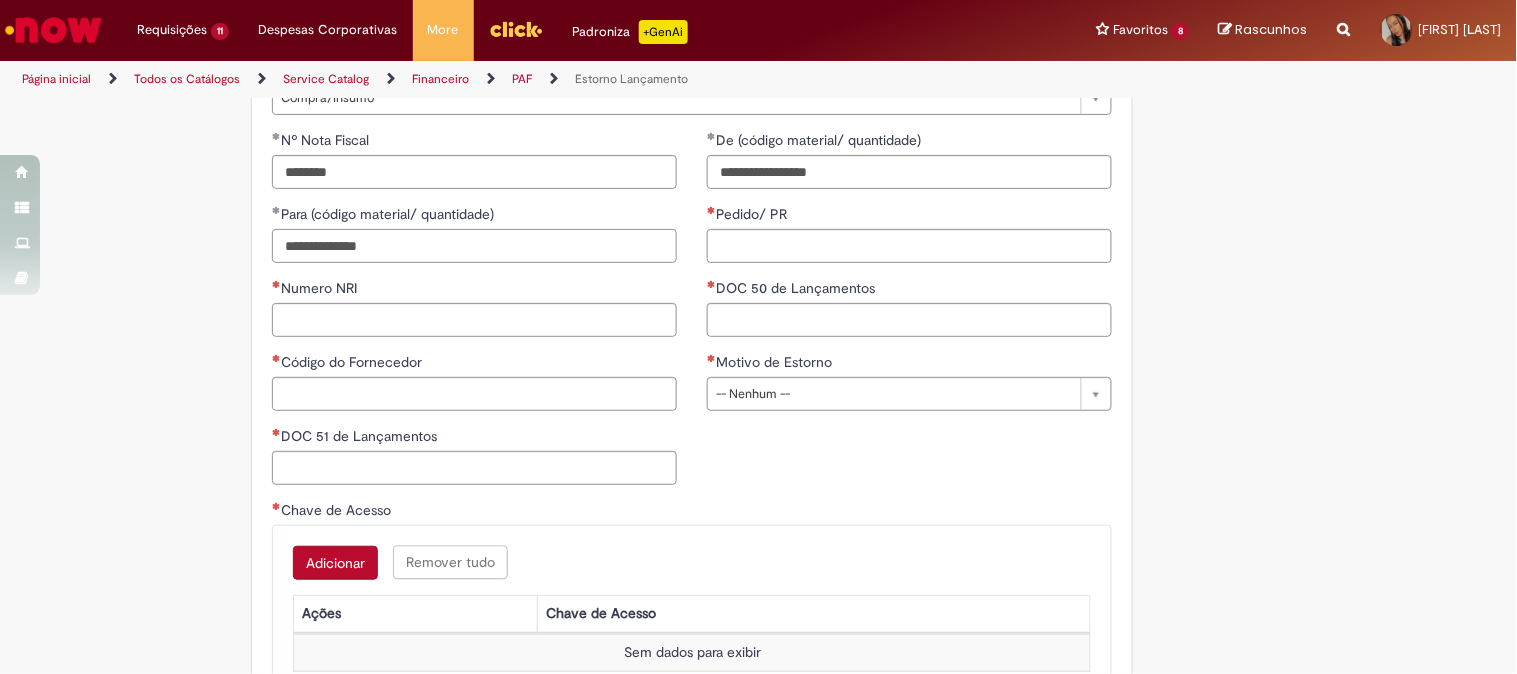 type on "**********" 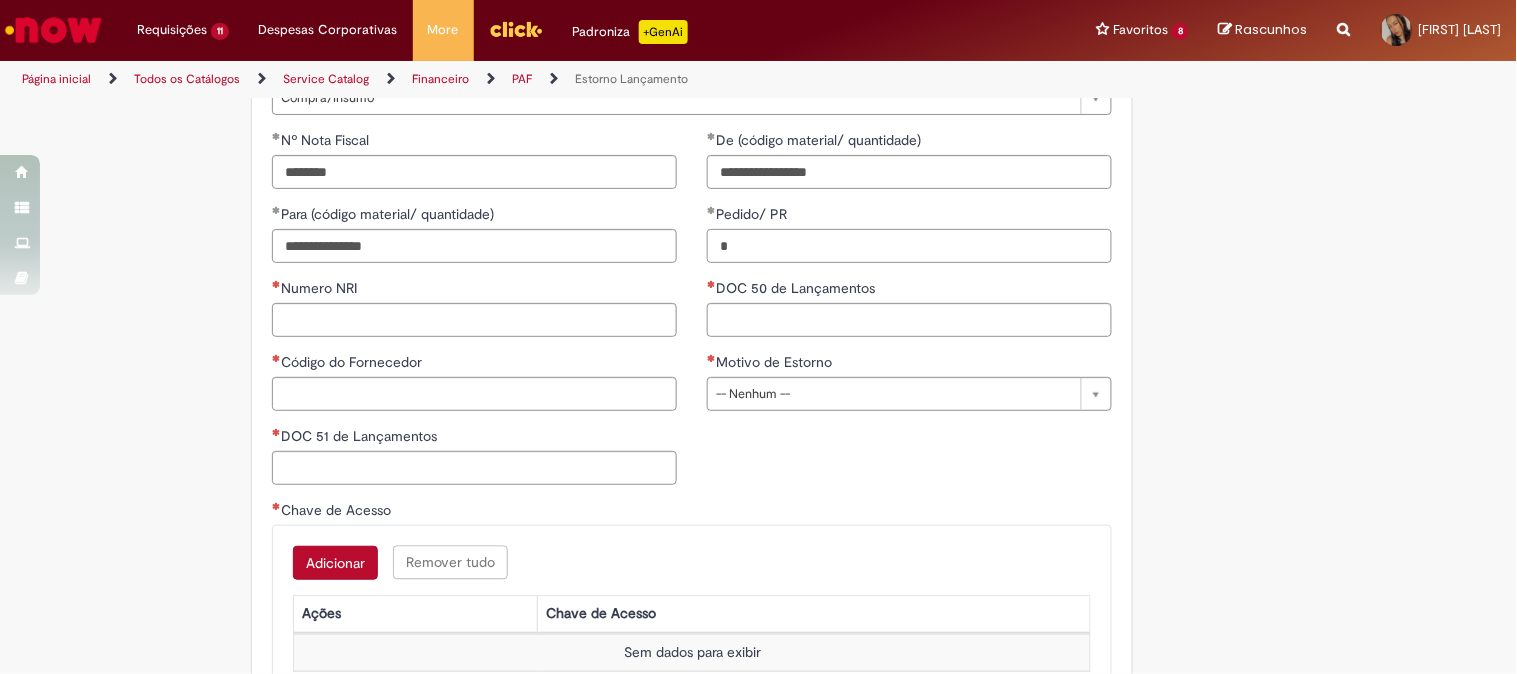 click on "*" at bounding box center [909, 246] 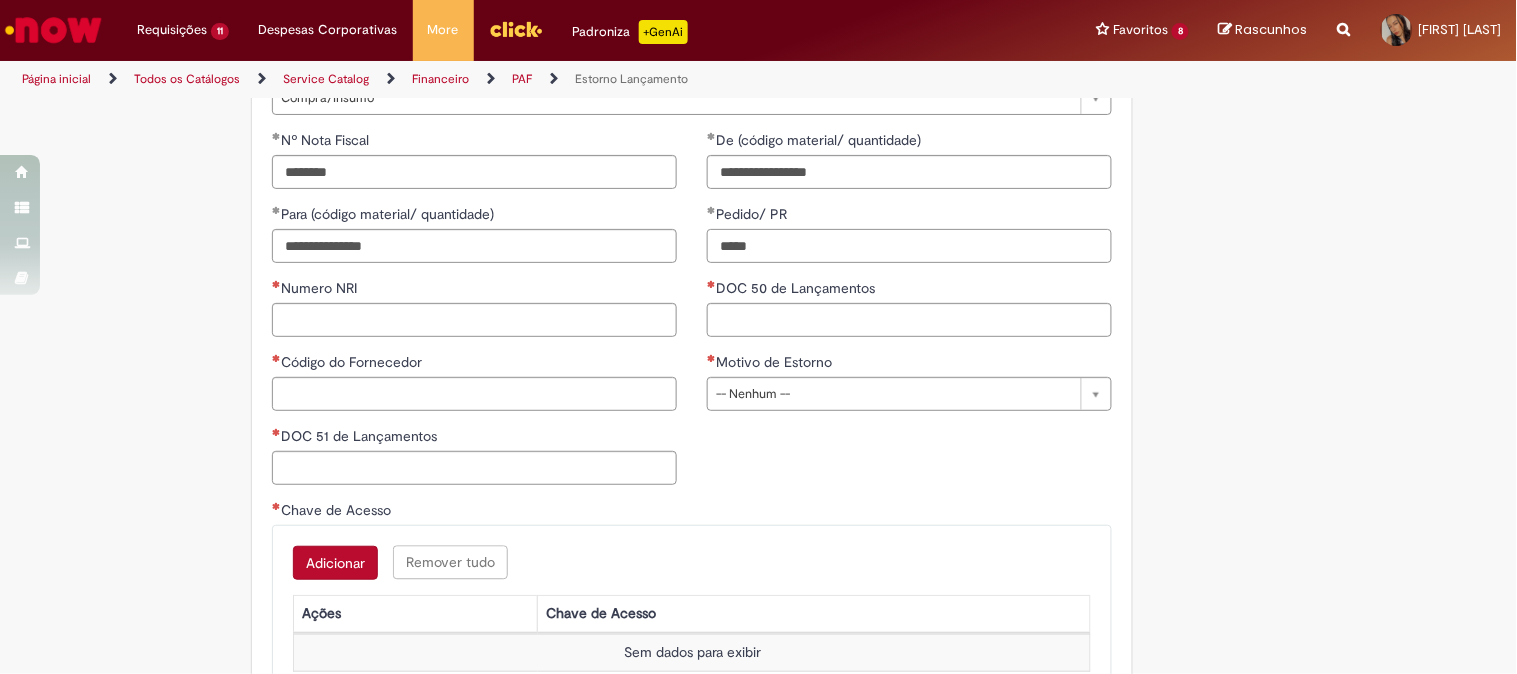 type on "******" 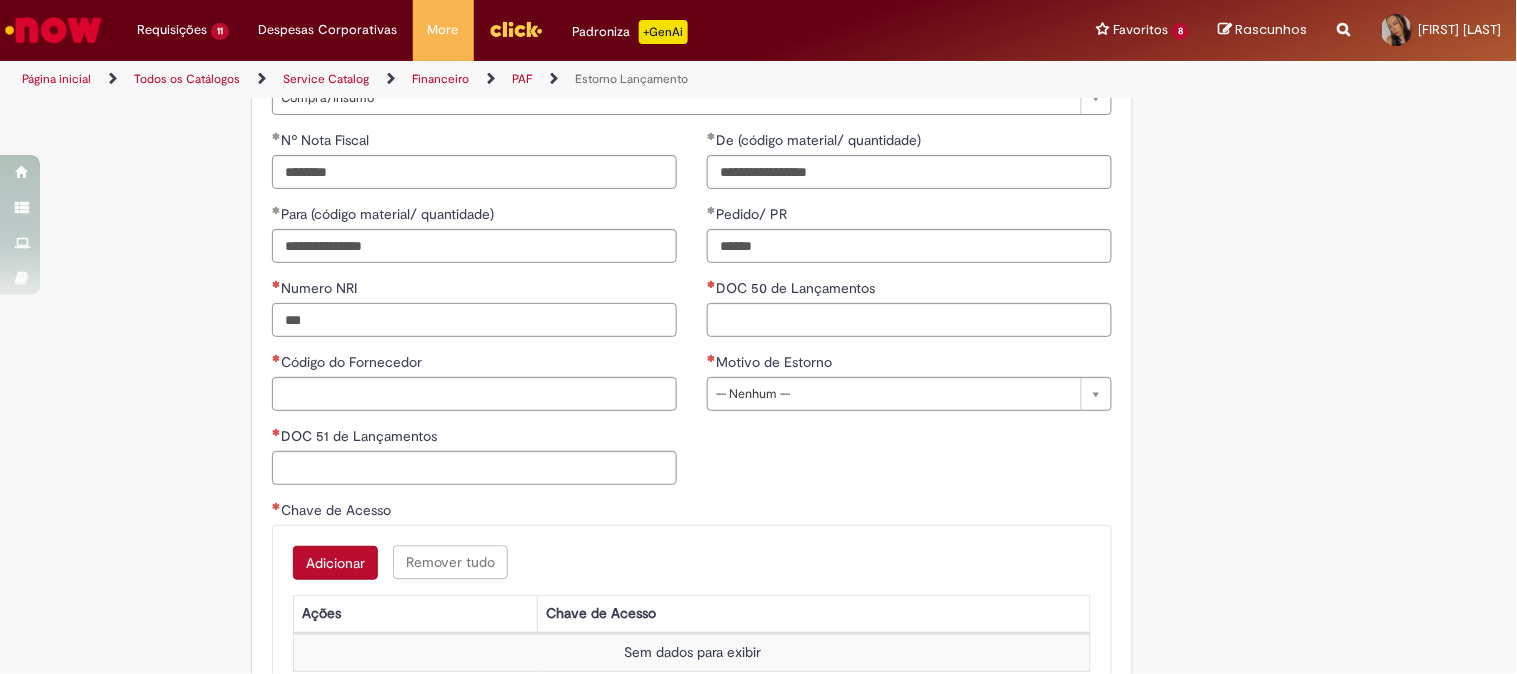 click on "***" at bounding box center [474, 320] 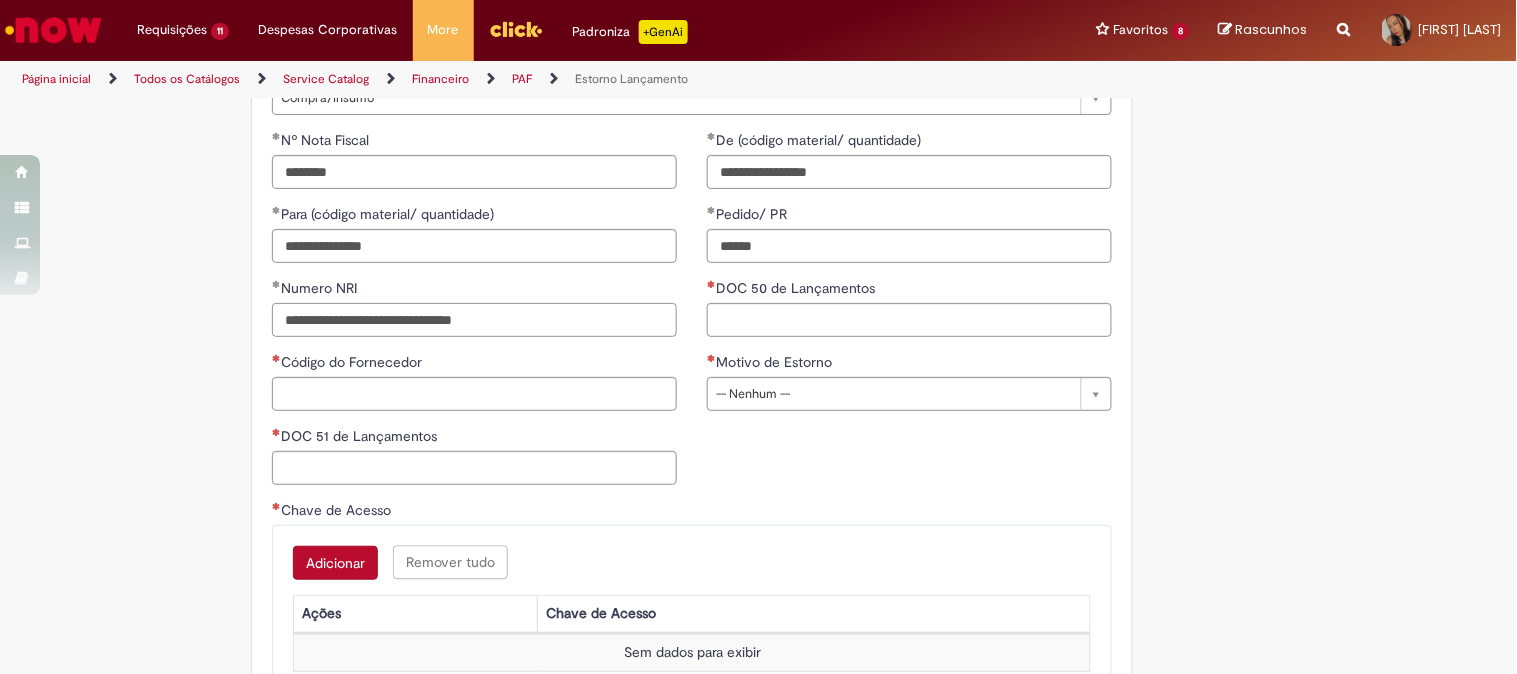 type on "**********" 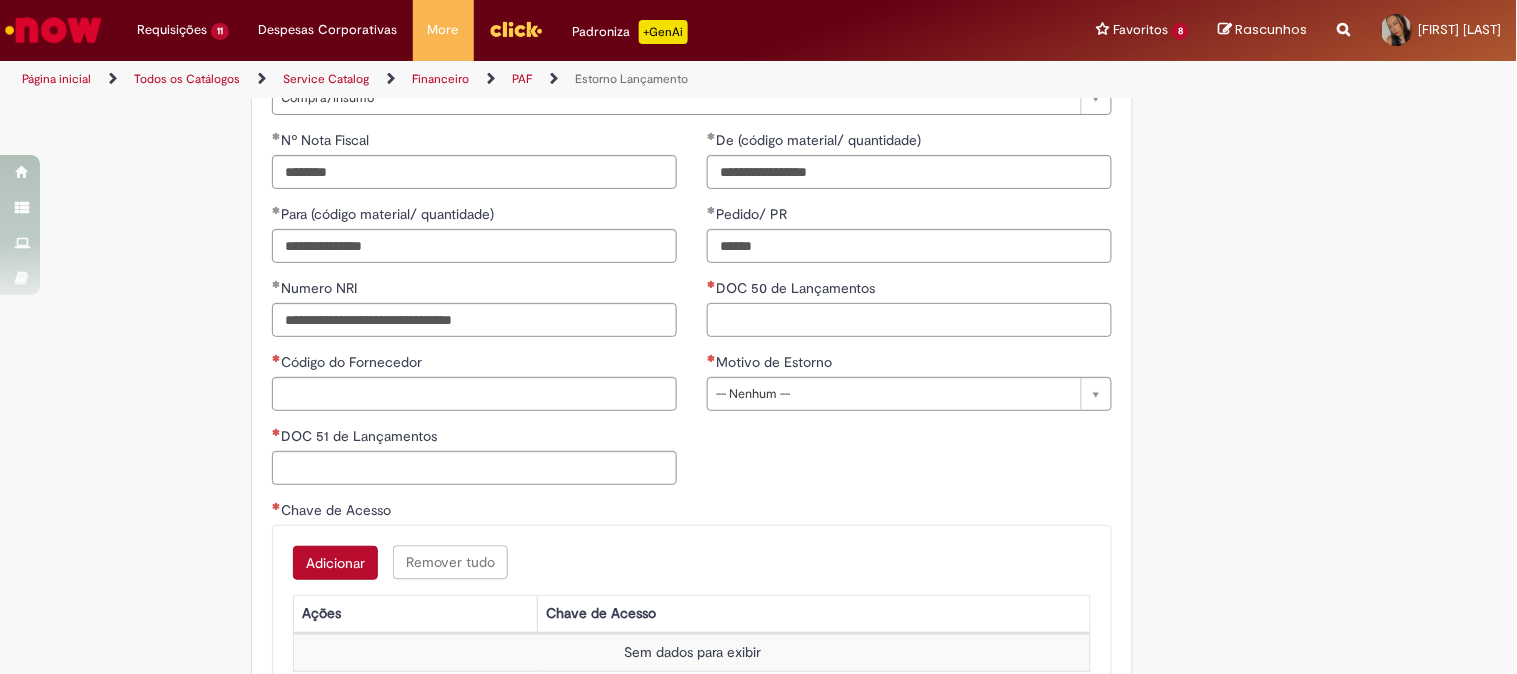 click on "DOC 50 de Lançamentos" at bounding box center (909, 320) 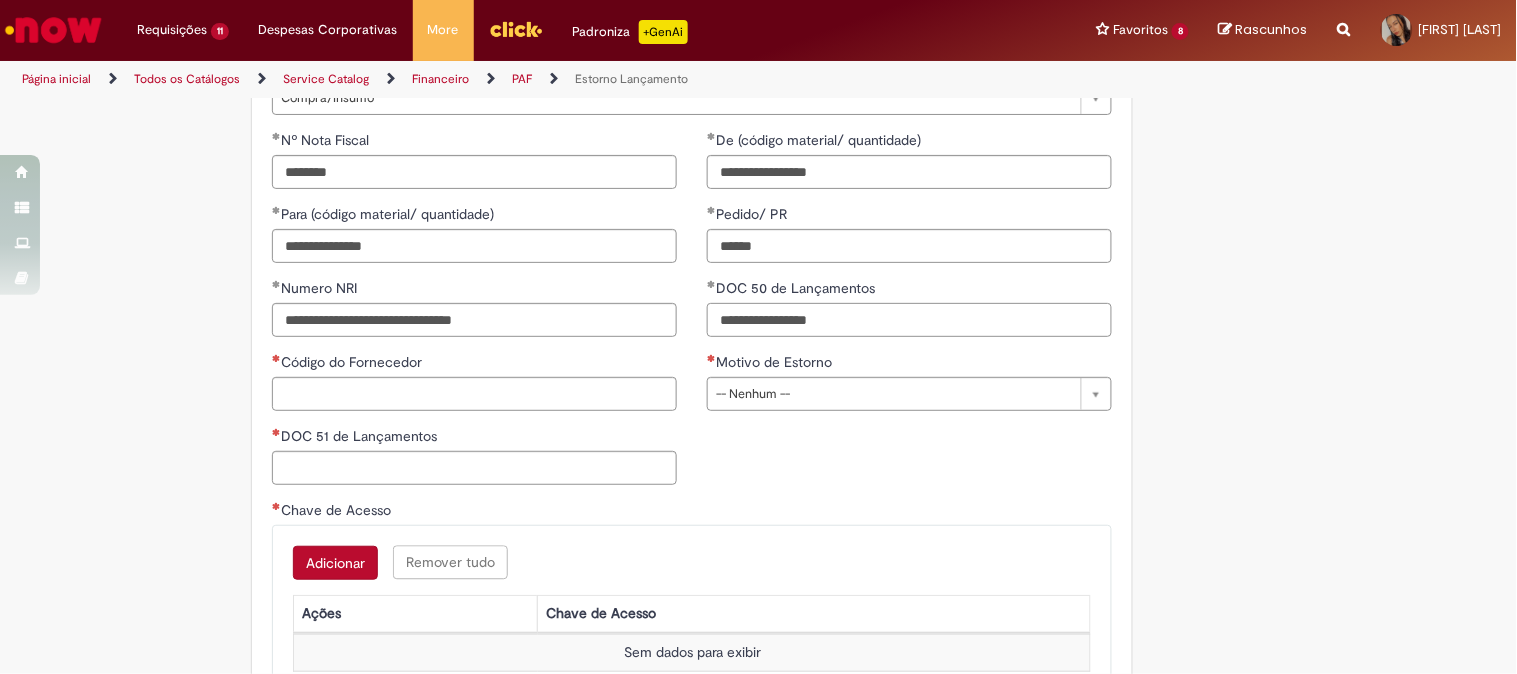 type on "**********" 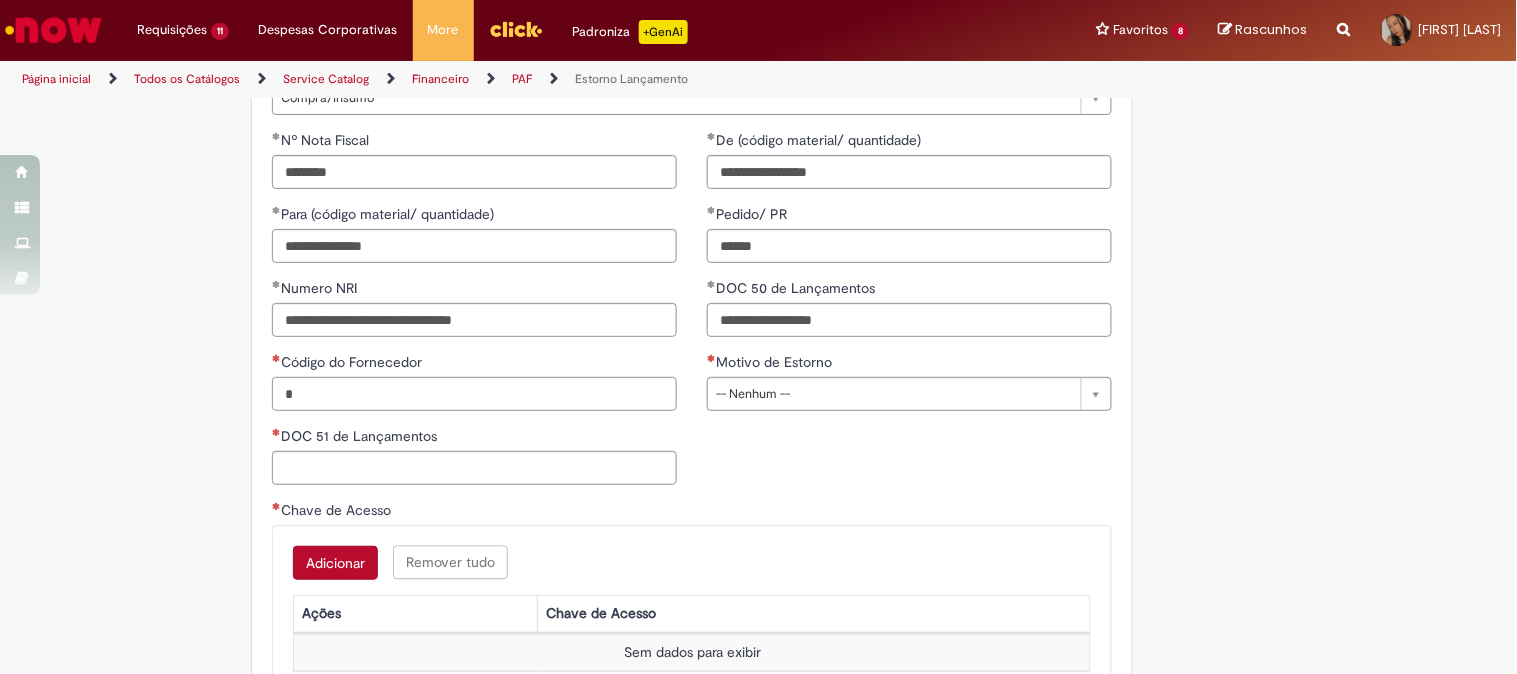 click on "*" at bounding box center [474, 394] 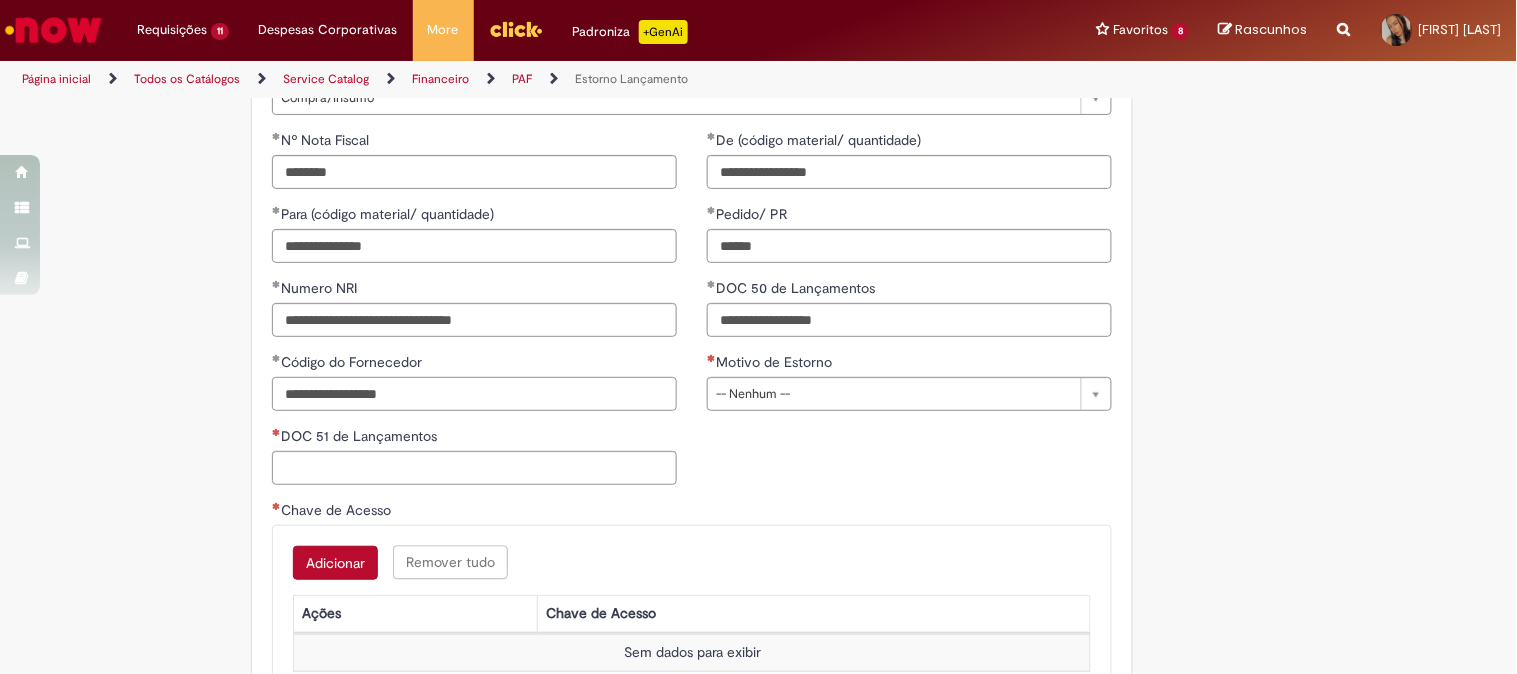 type on "**********" 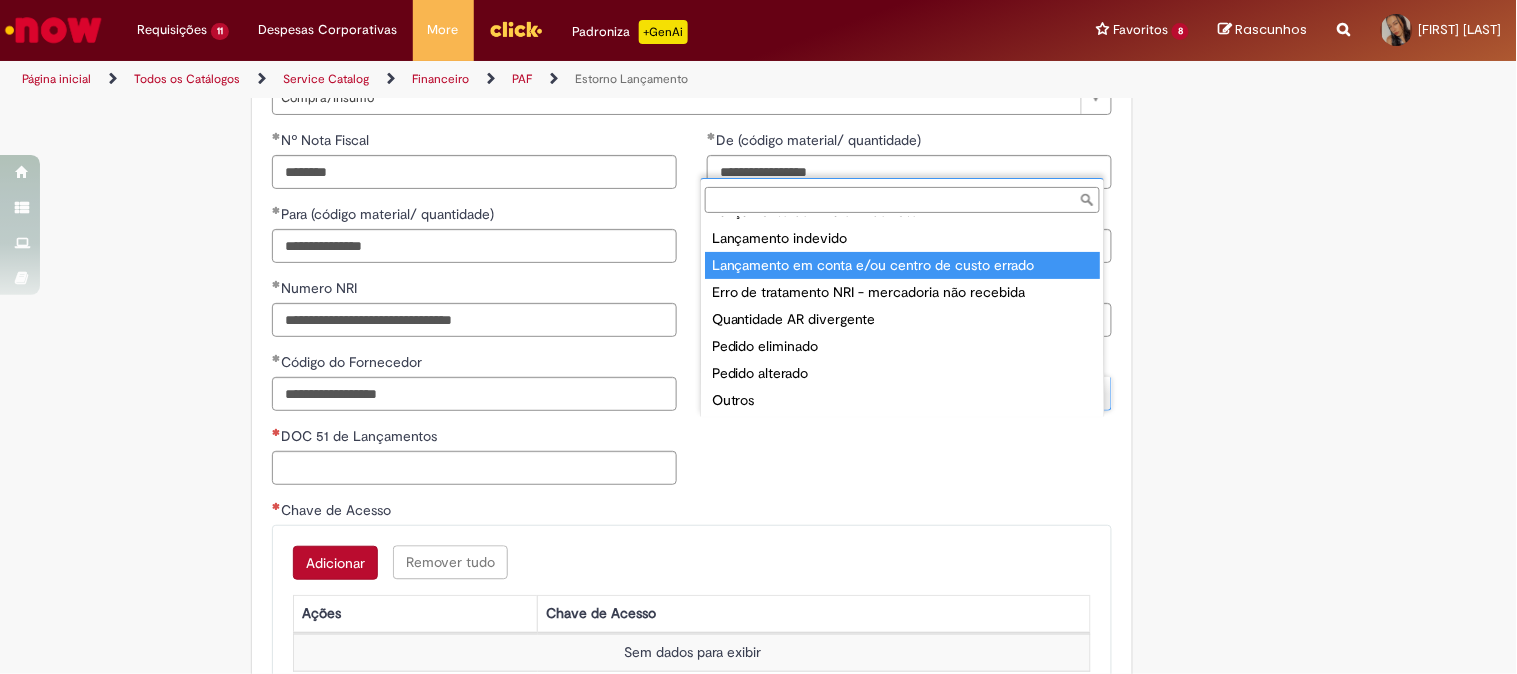 scroll, scrollTop: 0, scrollLeft: 0, axis: both 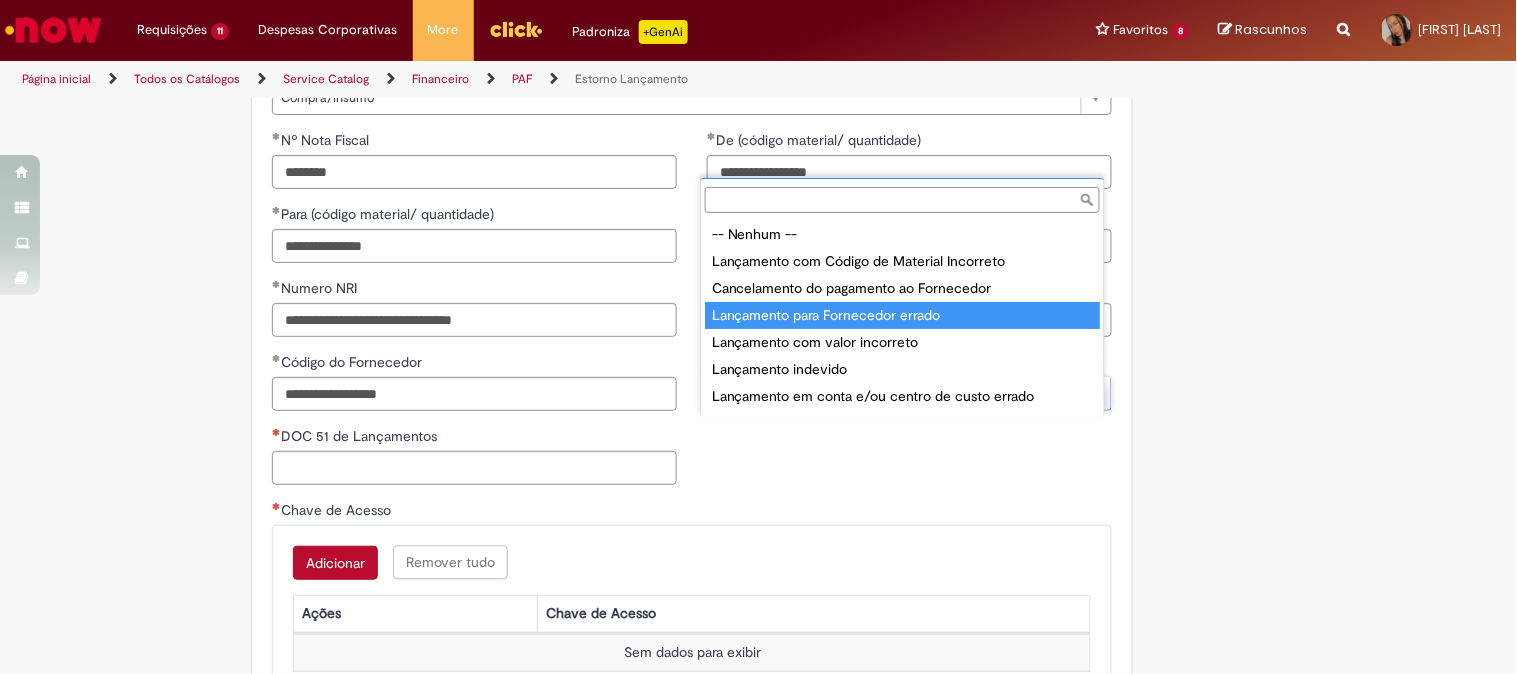 type on "**********" 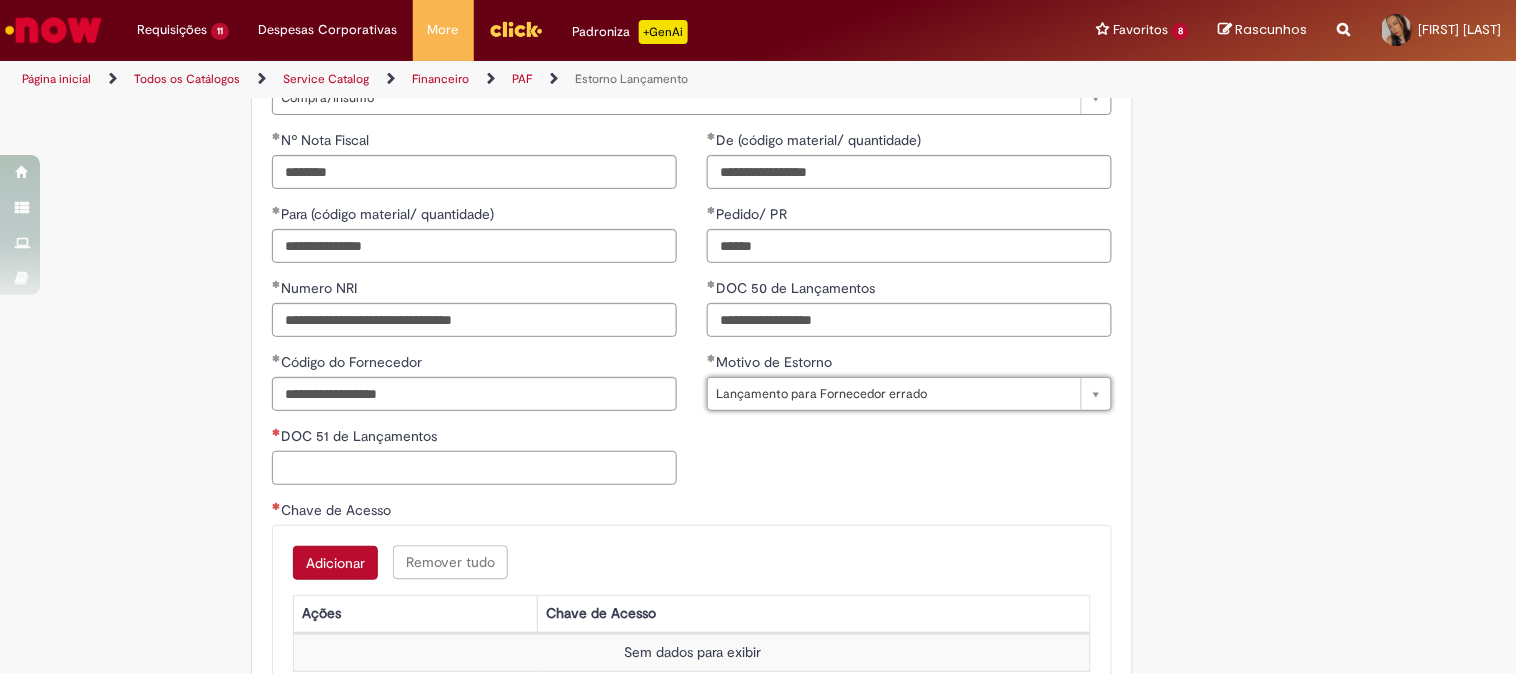 click on "DOC 51 de Lançamentos" at bounding box center [474, 468] 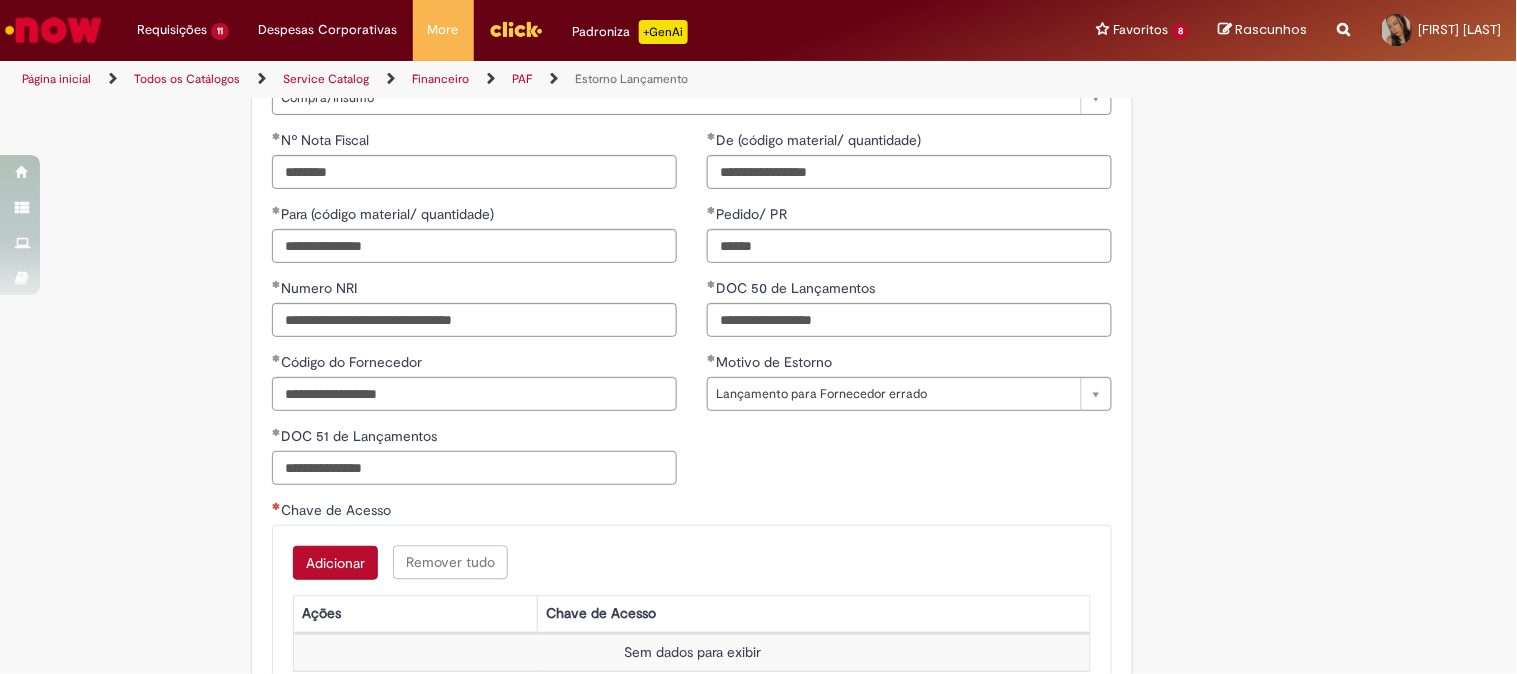 type on "**********" 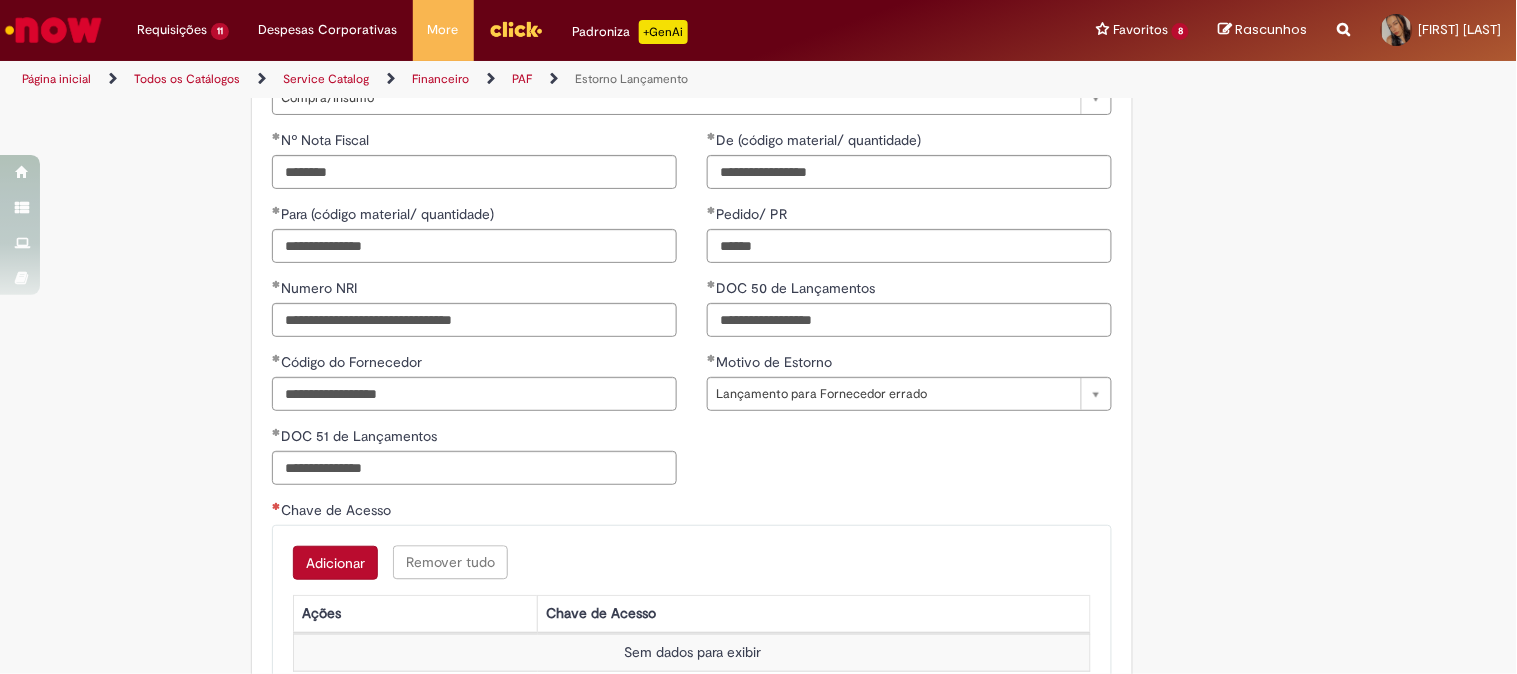 click on "Chave de Acesso" at bounding box center (692, 512) 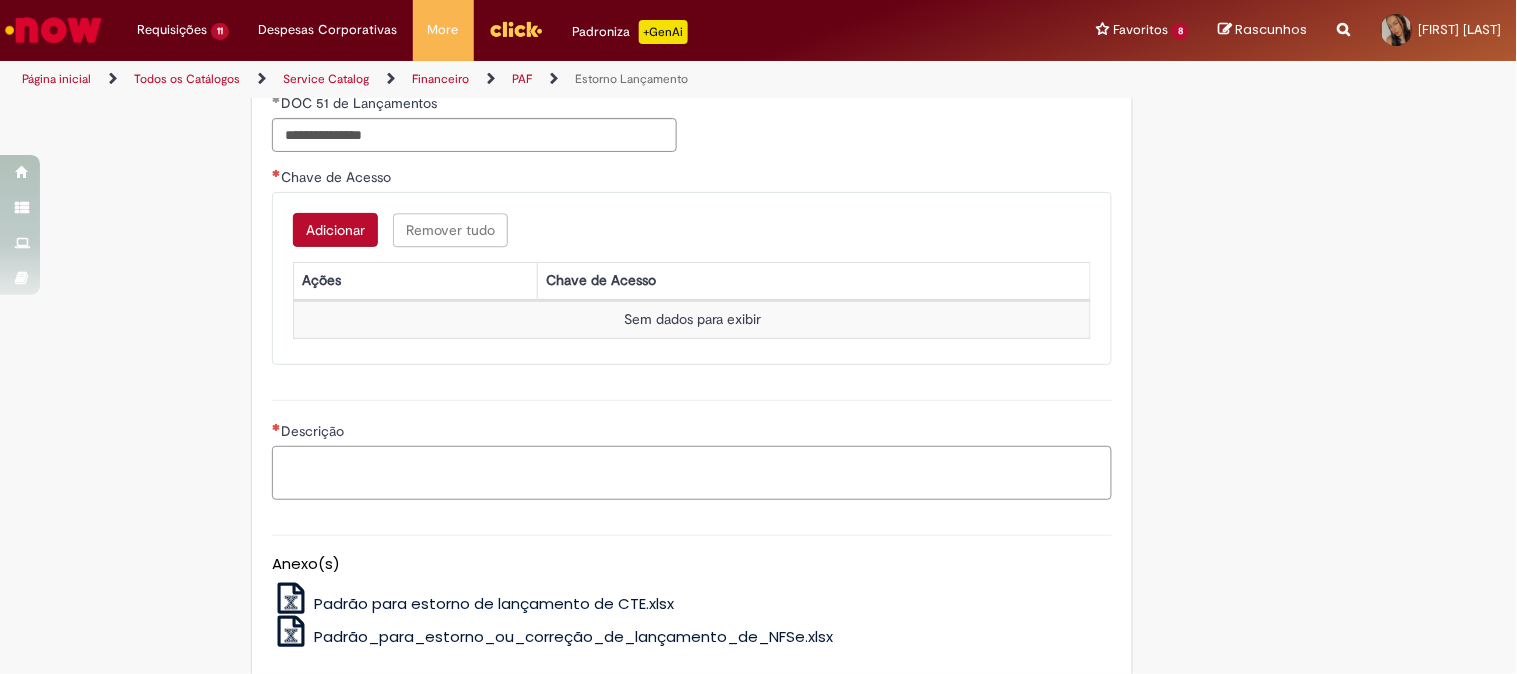 click on "Descrição" at bounding box center (692, 473) 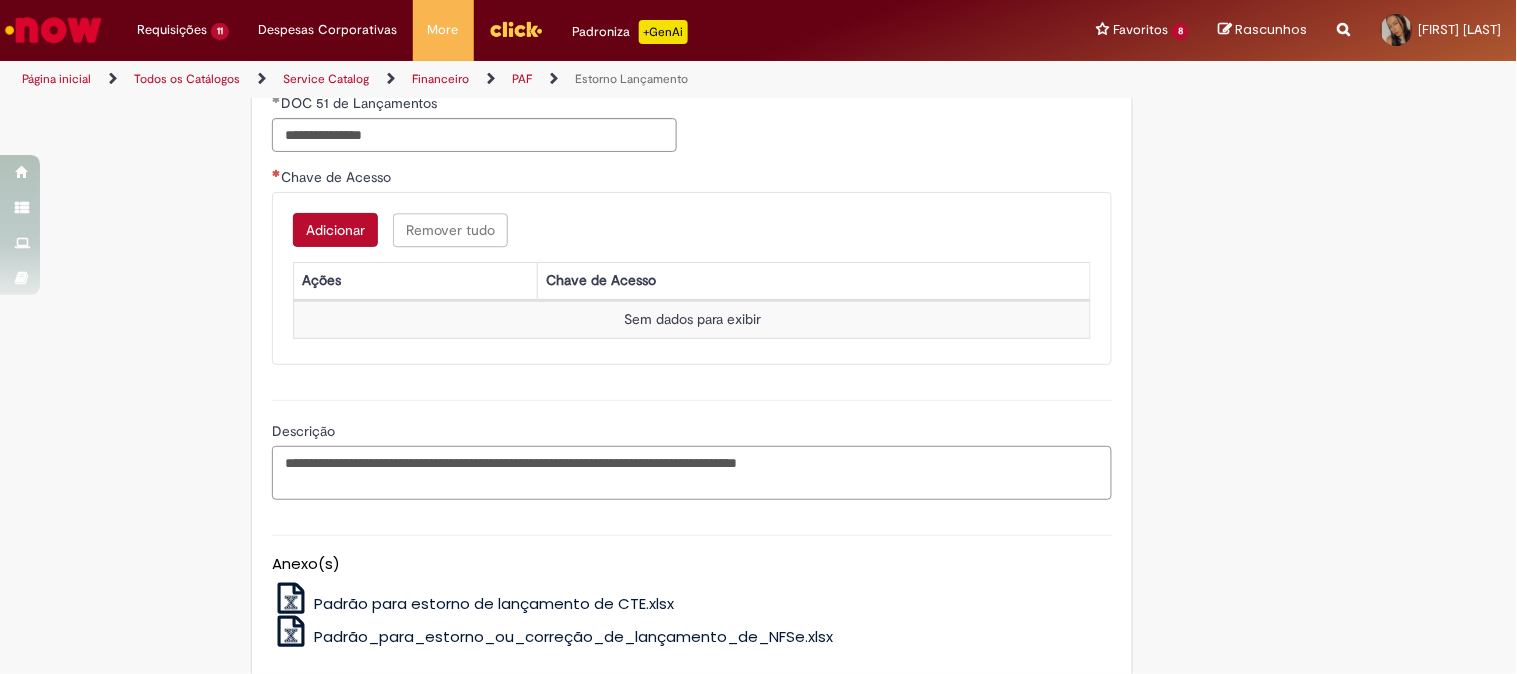 click on "**********" at bounding box center [692, 473] 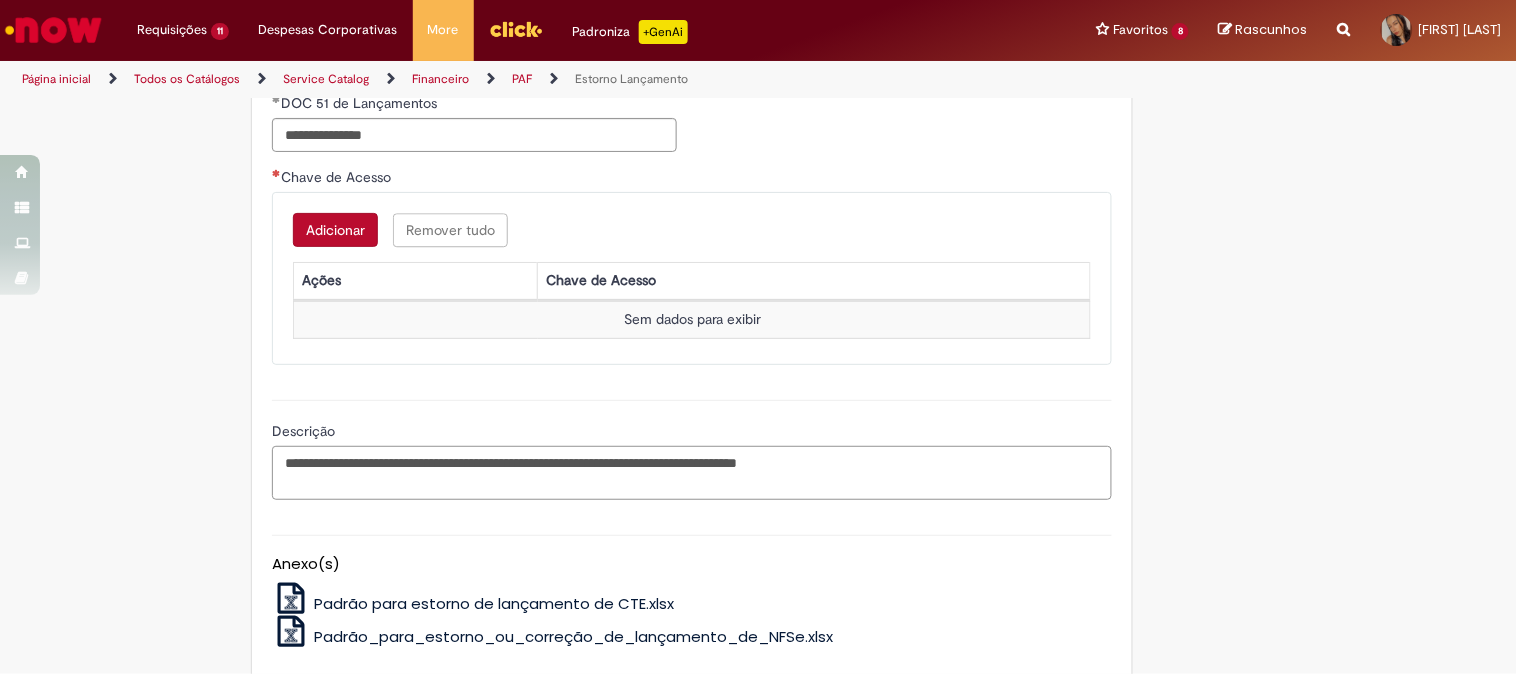 click on "**********" at bounding box center [692, 473] 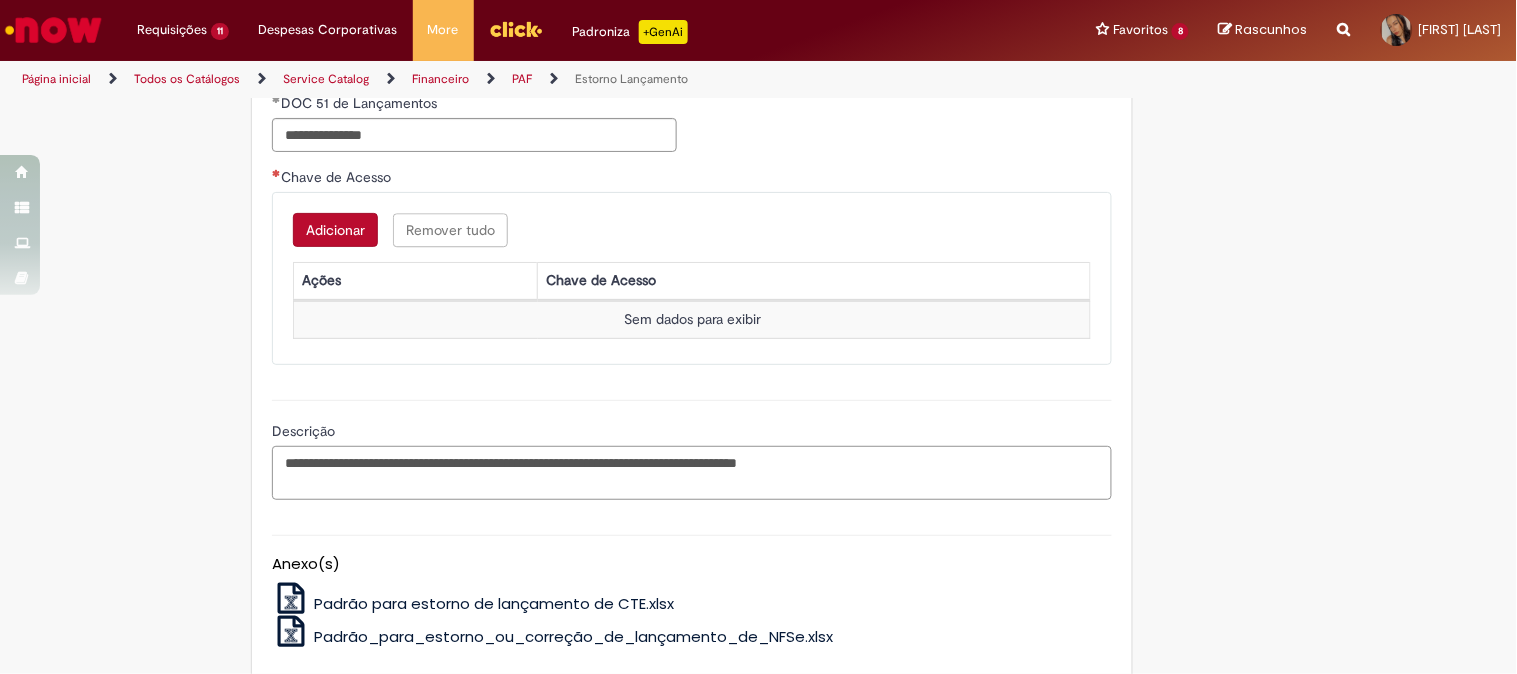 scroll, scrollTop: 1568, scrollLeft: 0, axis: vertical 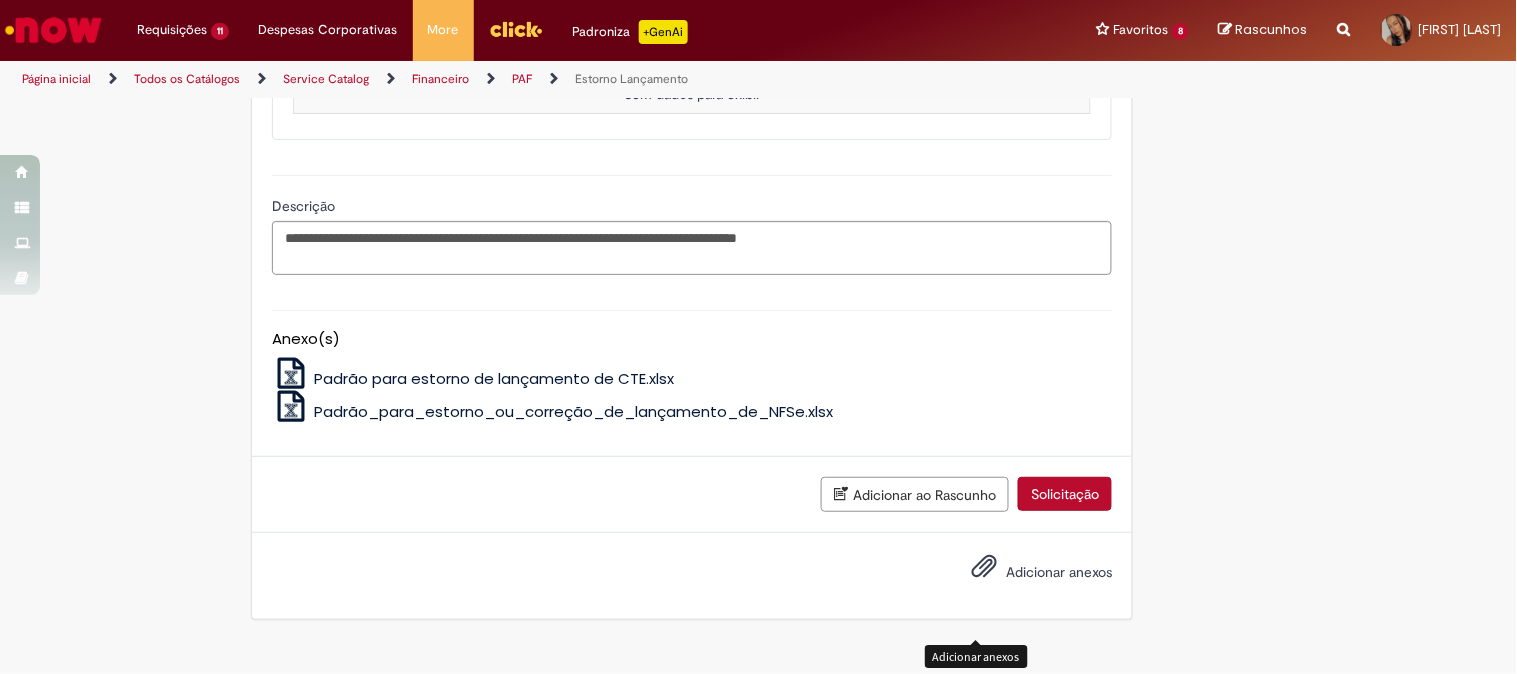 click on "Adicionar anexos" at bounding box center [1027, 573] 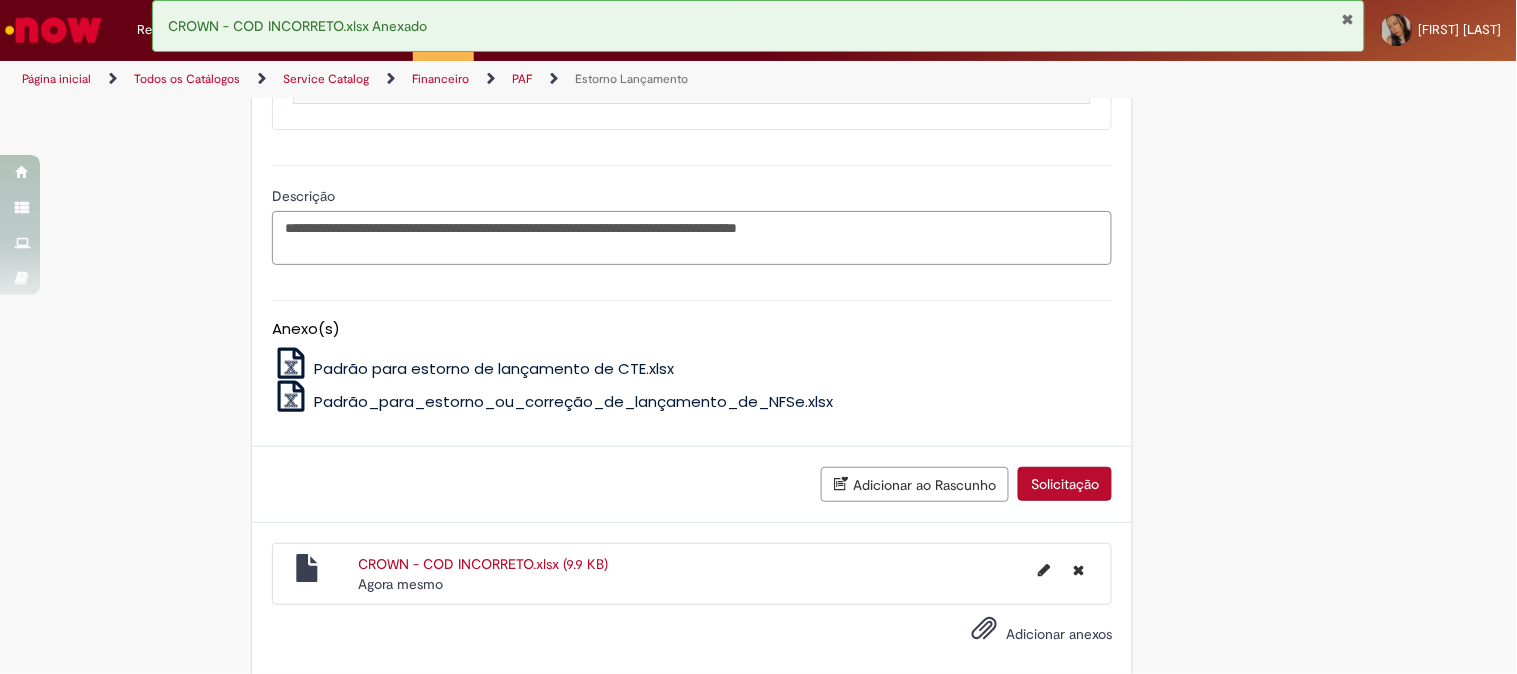 click on "**********" at bounding box center [692, 238] 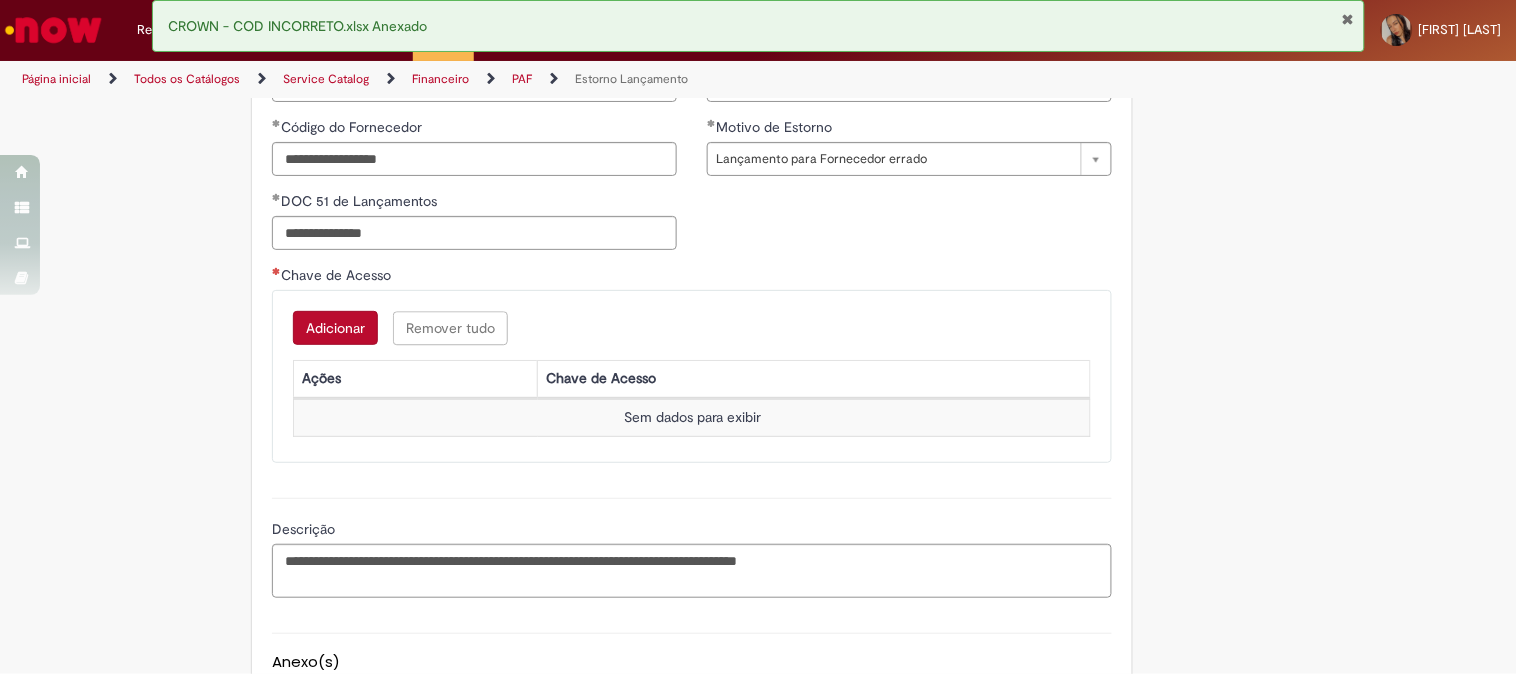 click on "Adicionar" at bounding box center (335, 328) 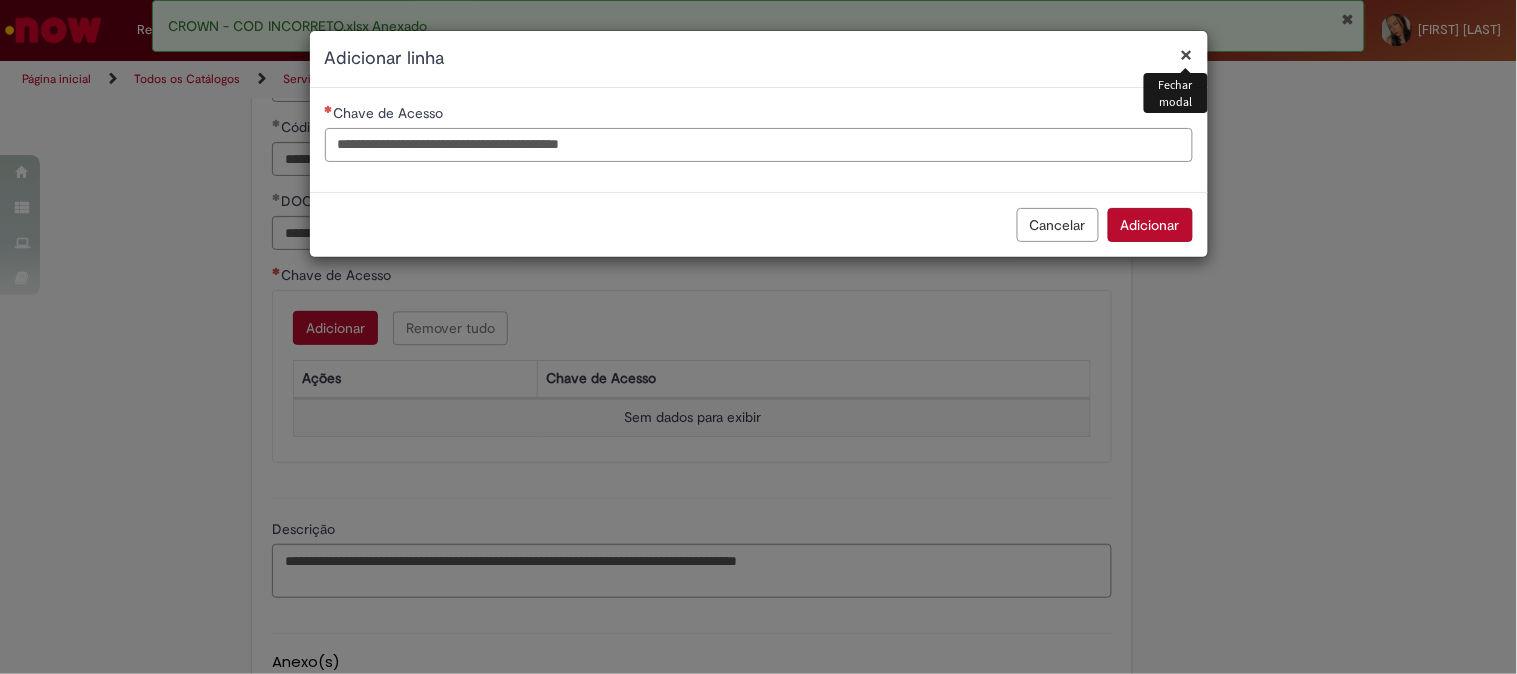 click on "Chave de Acesso" at bounding box center [759, 132] 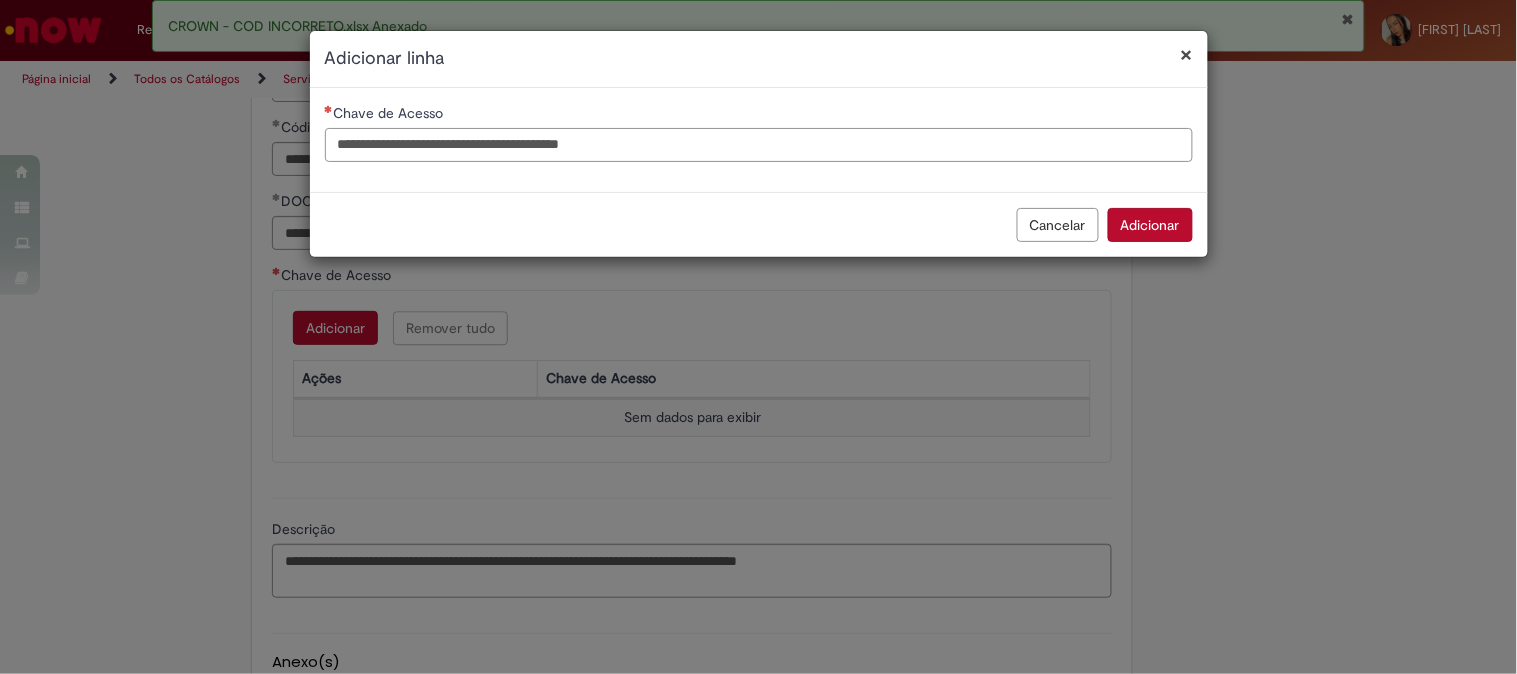 click on "Chave de Acesso" at bounding box center [759, 145] 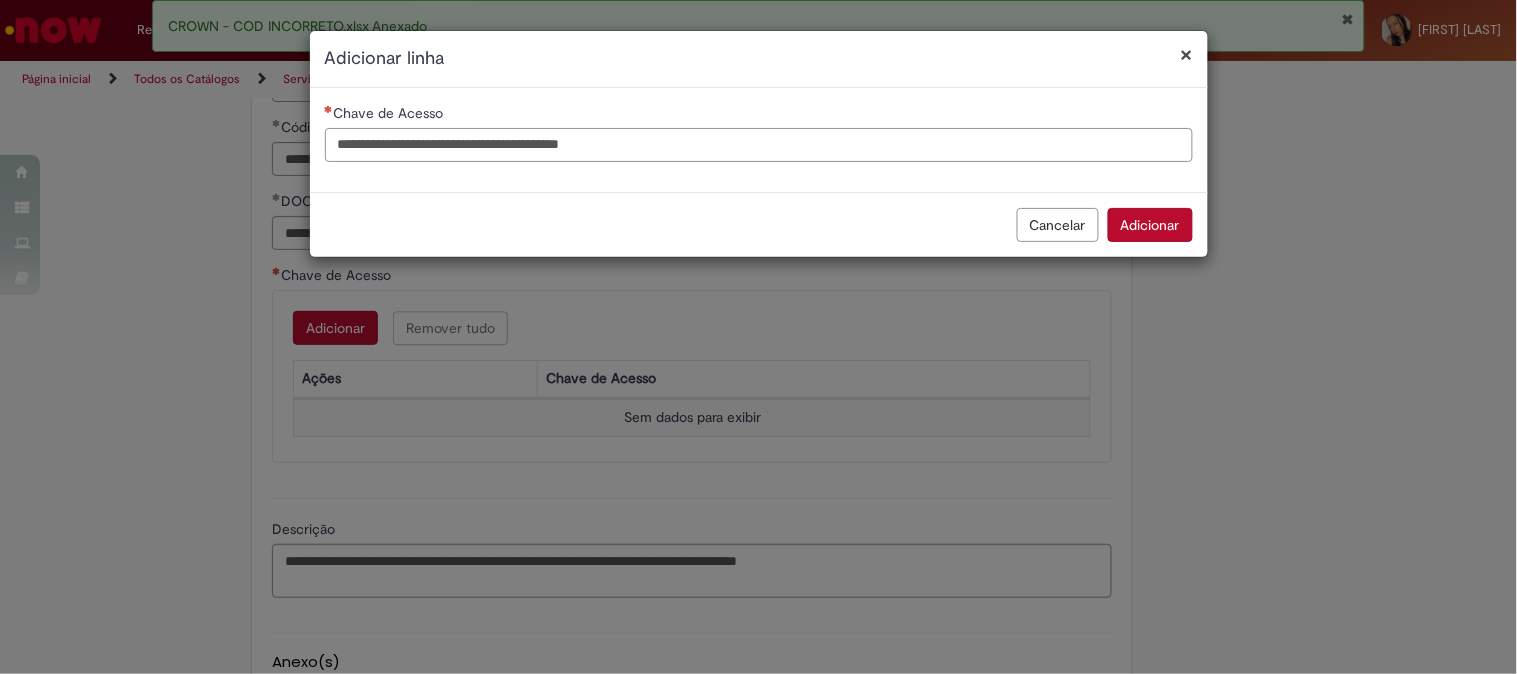 type on "**********" 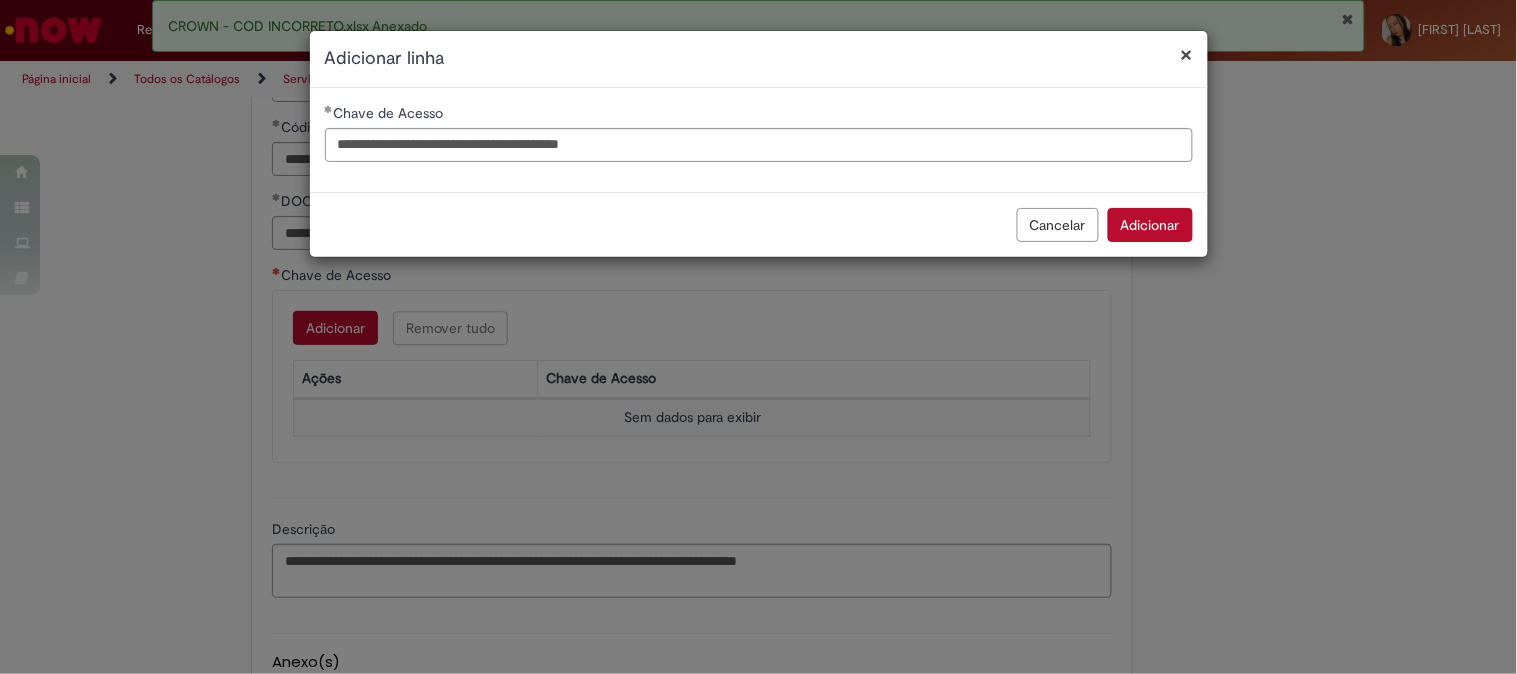 click on "Cancelar   Adicionar" at bounding box center (759, 224) 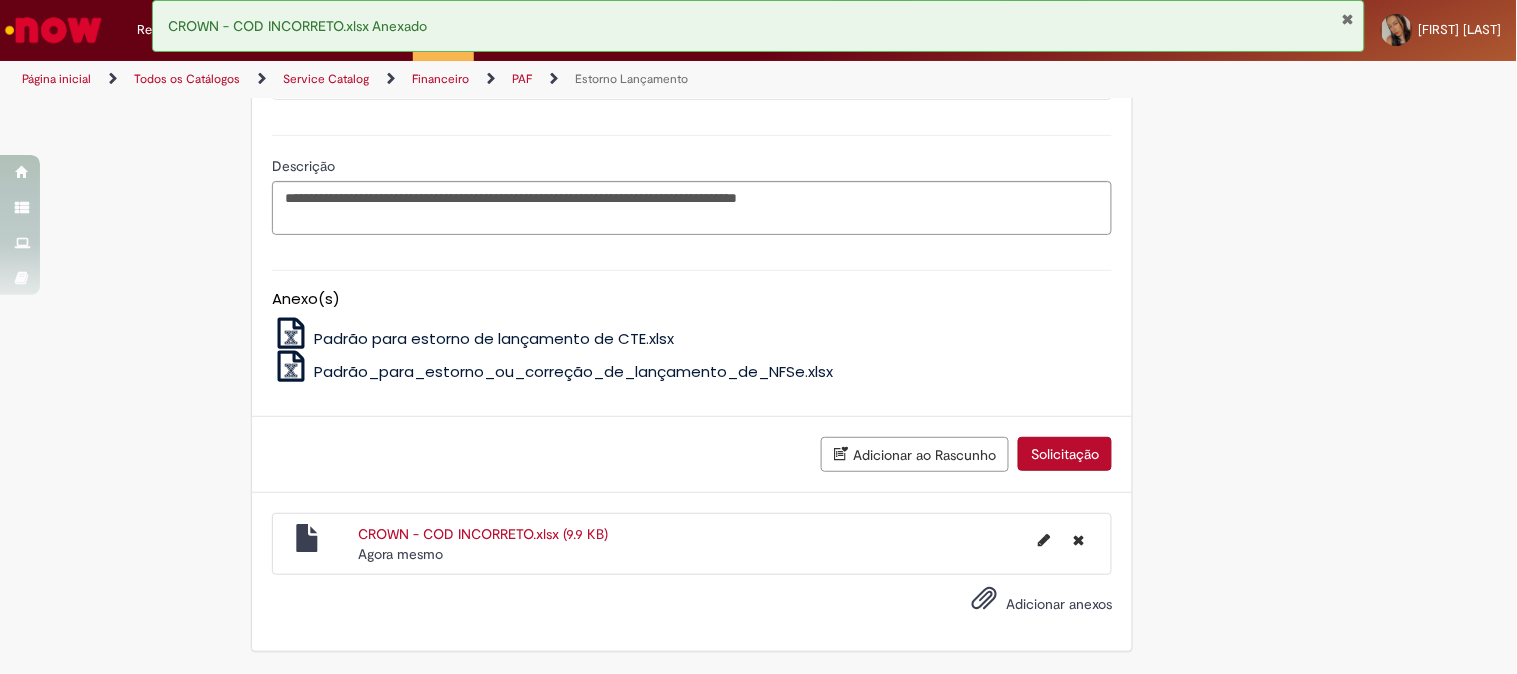 click on "Solicitação" at bounding box center (1065, 454) 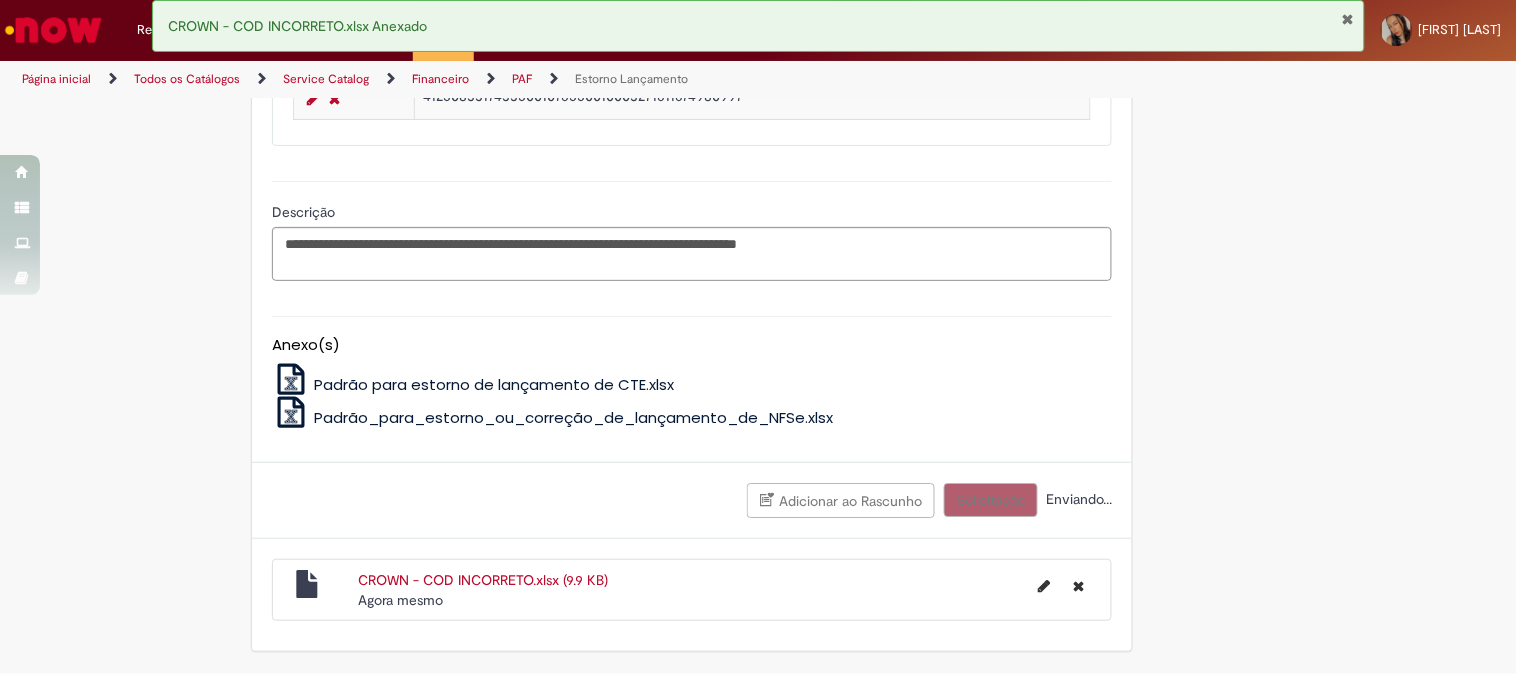scroll, scrollTop: 1598, scrollLeft: 0, axis: vertical 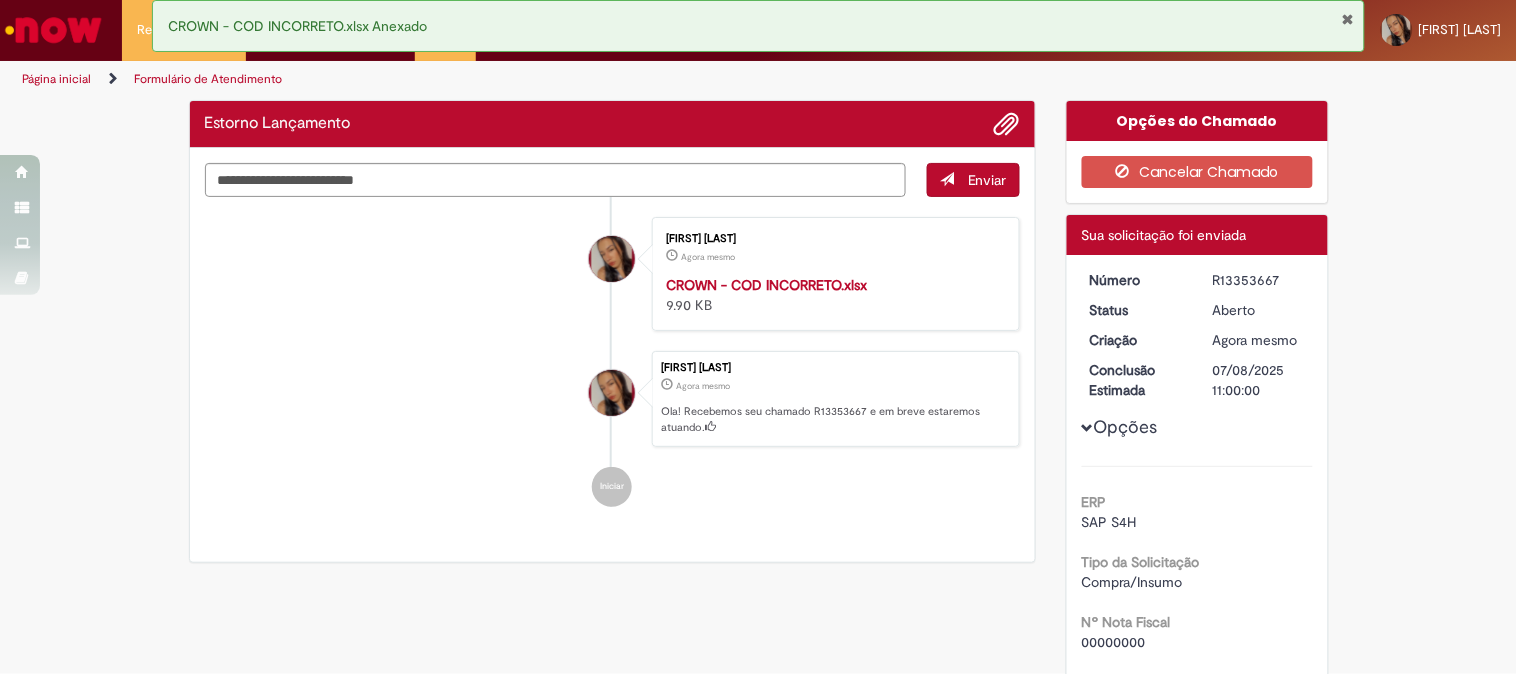 click on "R13353667" at bounding box center (1259, 280) 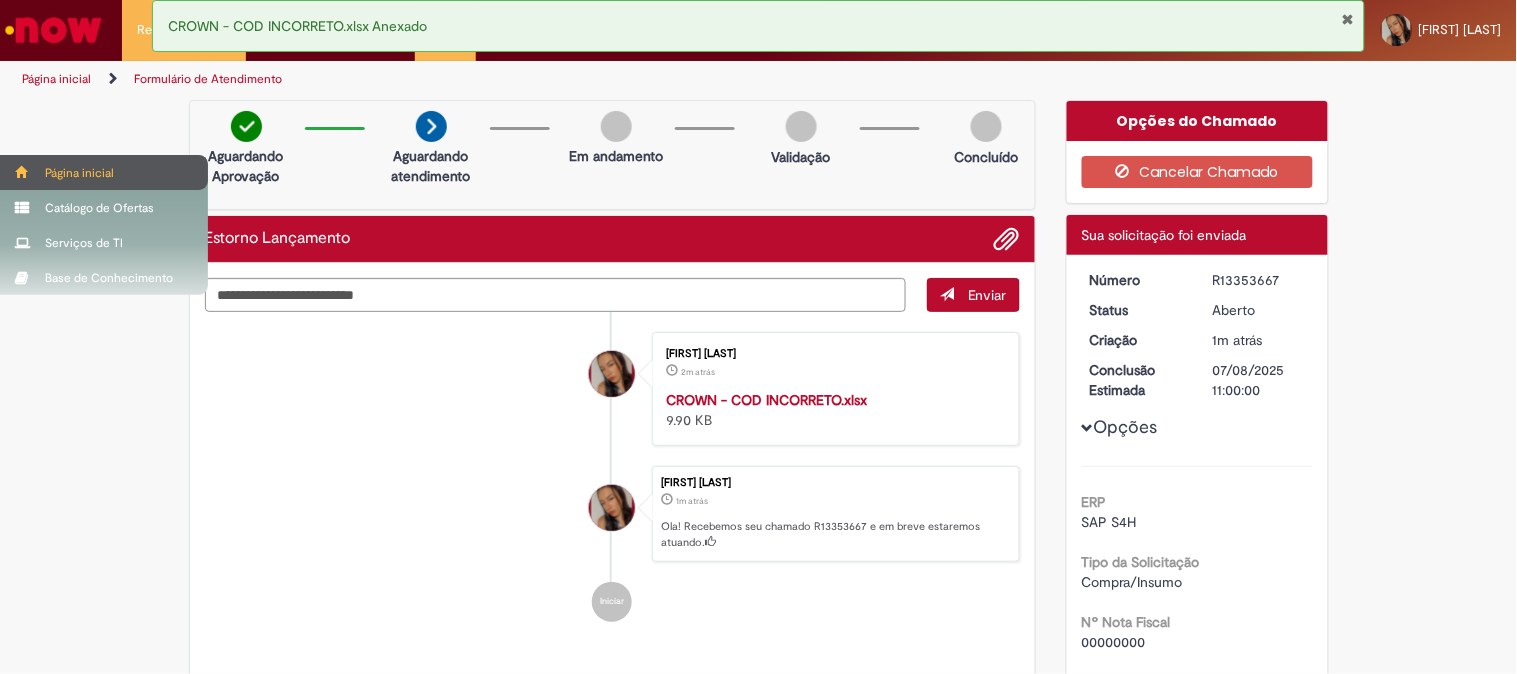 drag, startPoint x: 27, startPoint y: 175, endPoint x: 38, endPoint y: 167, distance: 13.601471 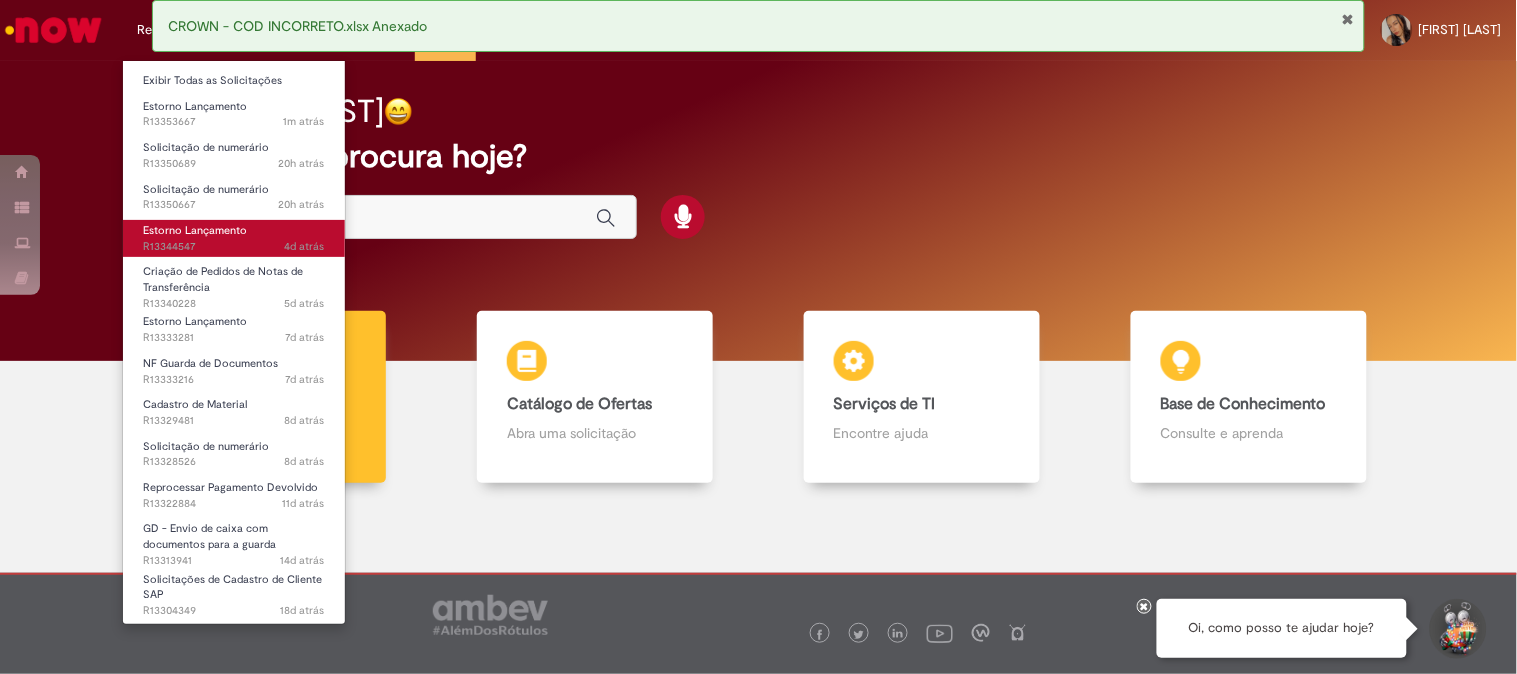 click on "4d atrás 4 dias atrás  R13344547" at bounding box center [234, 247] 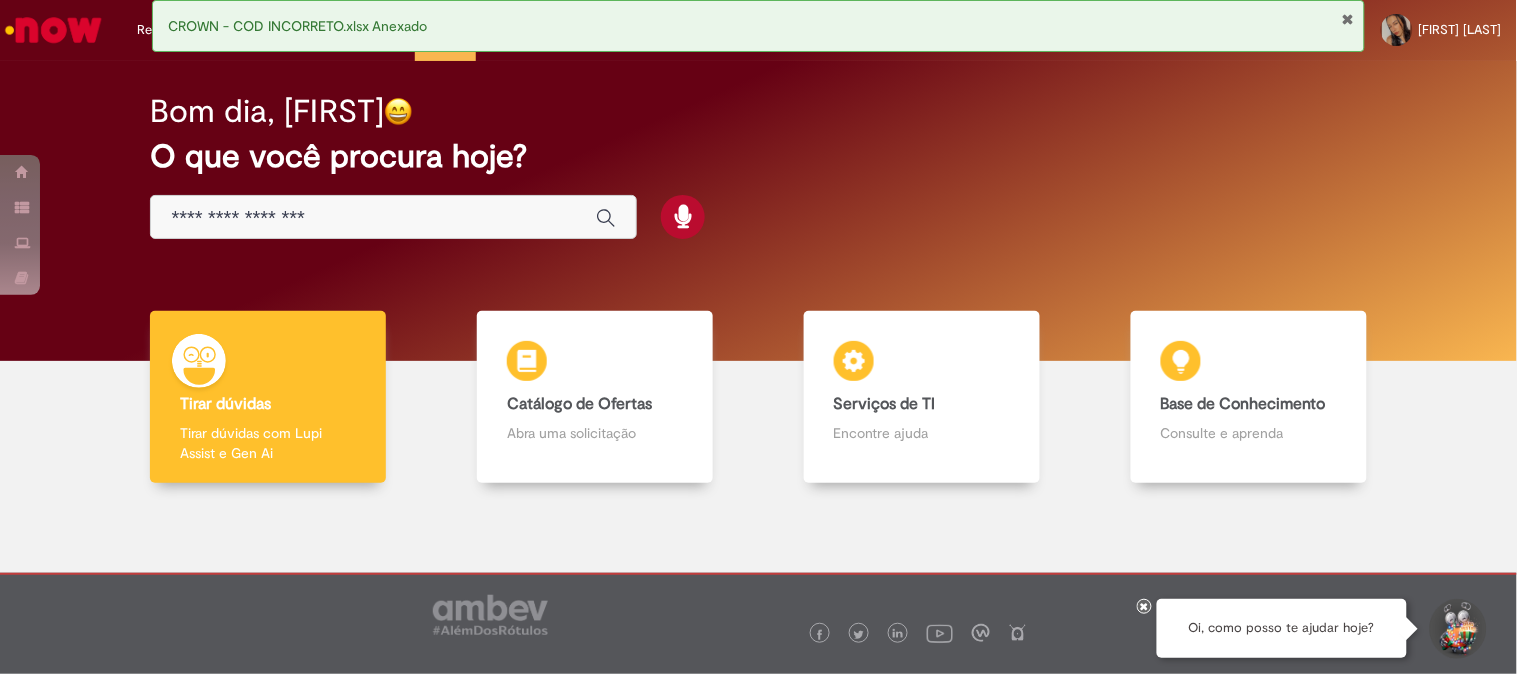 click at bounding box center (1347, 19) 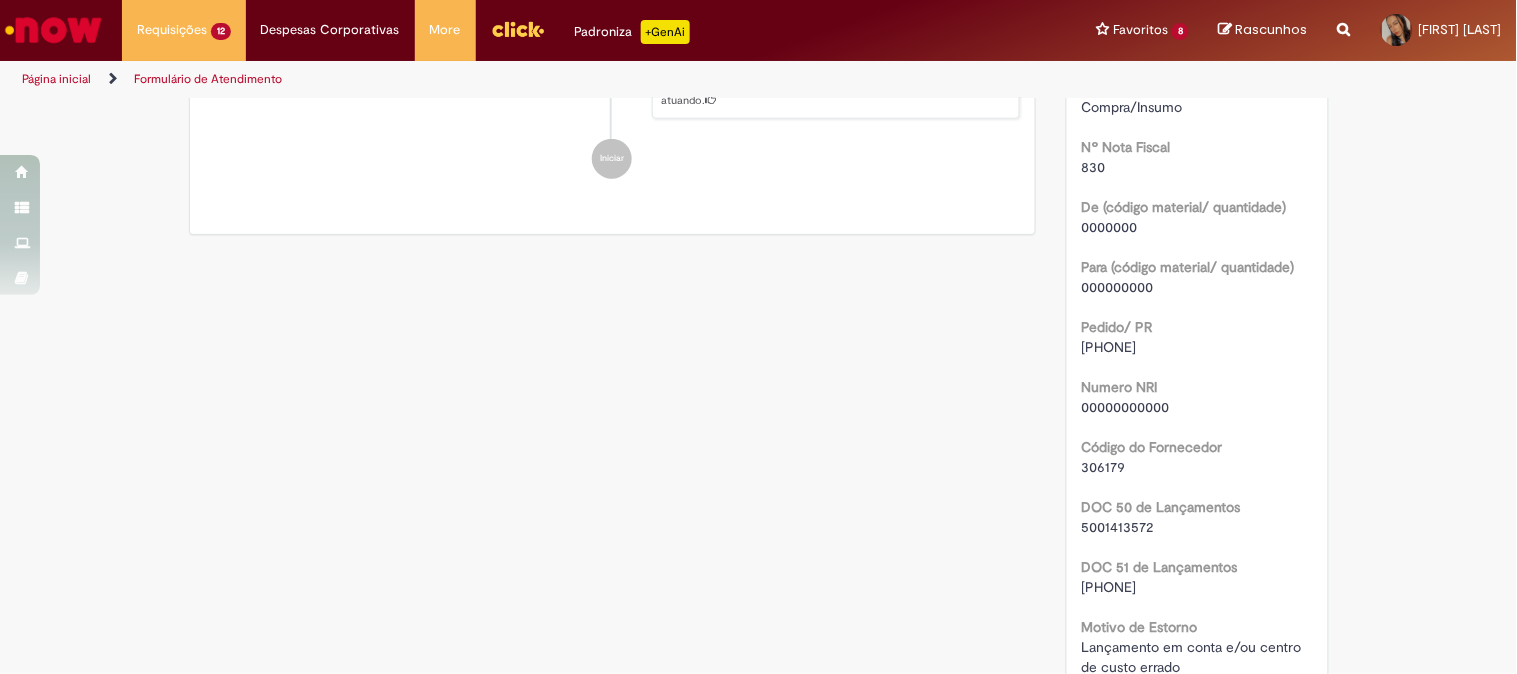 scroll, scrollTop: 924, scrollLeft: 0, axis: vertical 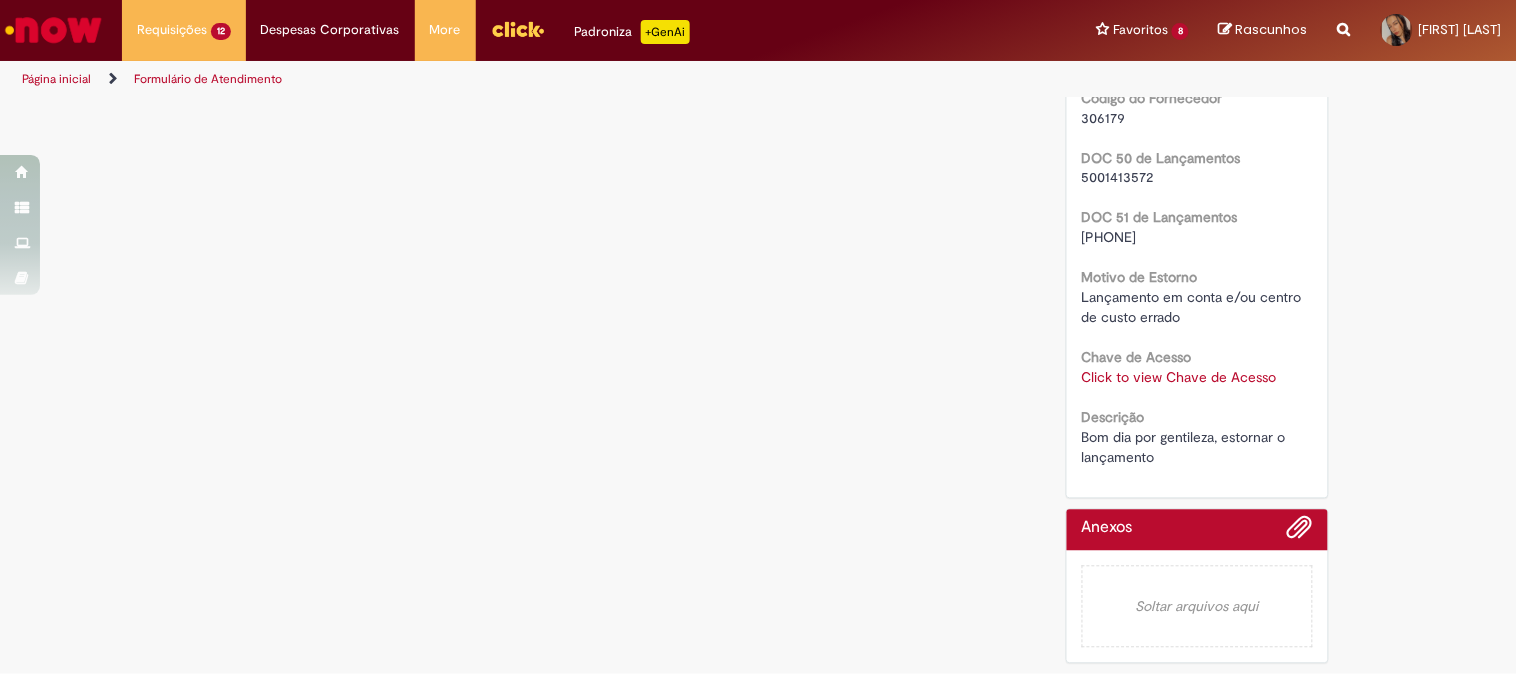click on "Click to view Chave de Acesso" at bounding box center [1179, 378] 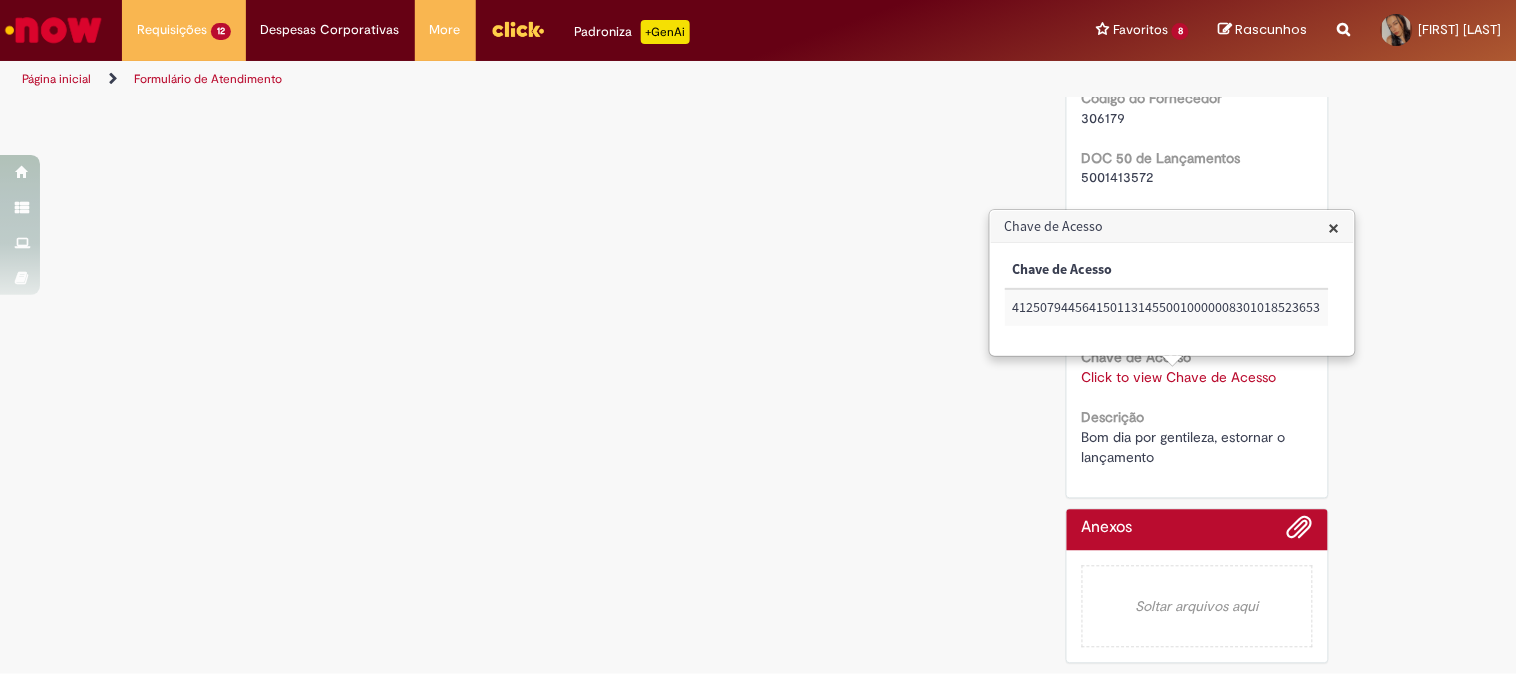 click on "Verificar Código de Barras
Aguardando Aprovação
Aguardando atendimento
Em Atendimento   Clique para exibir         Pendente solicitante
Validação
Concluído
Estorno Lançamento
Enviar
[FIRST] [LAST]
11m atrás 11 minutos atrás     Comentários adicionais" at bounding box center [759, -65] 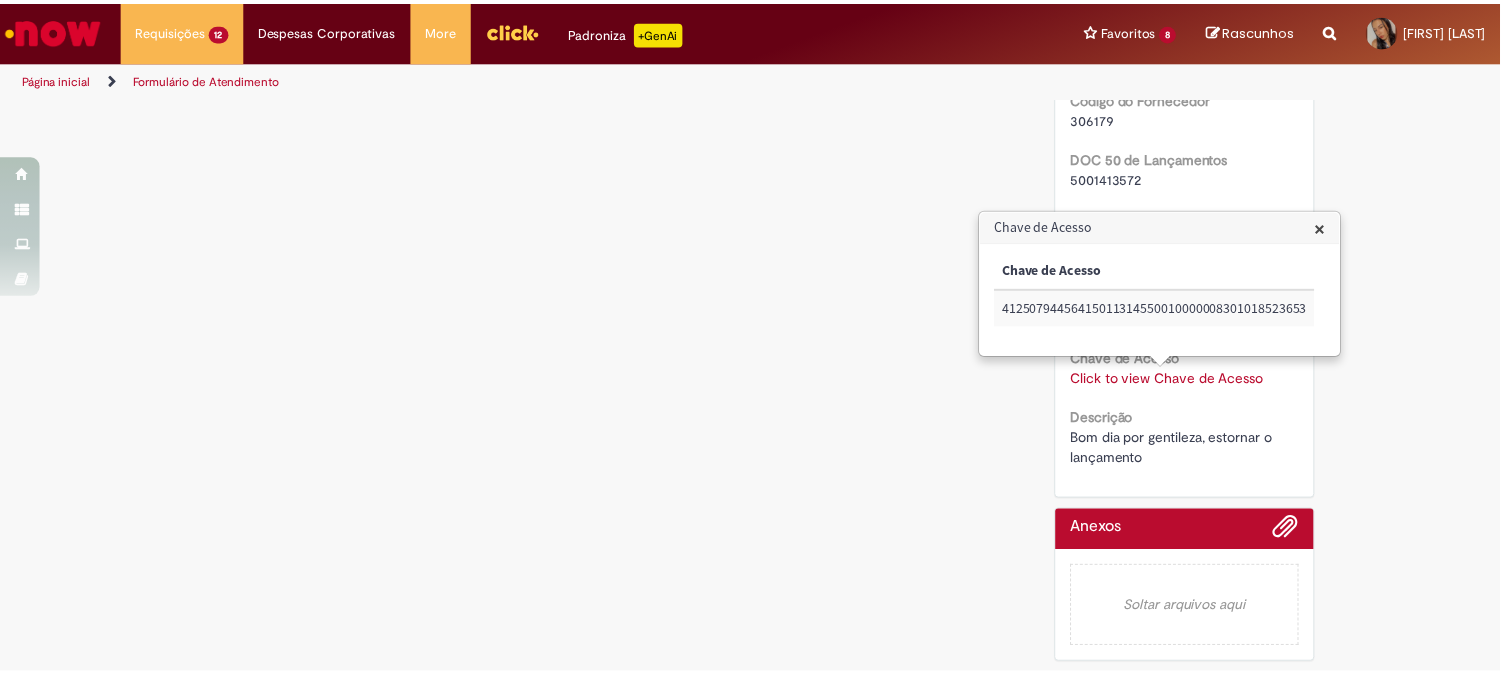 scroll, scrollTop: 591, scrollLeft: 0, axis: vertical 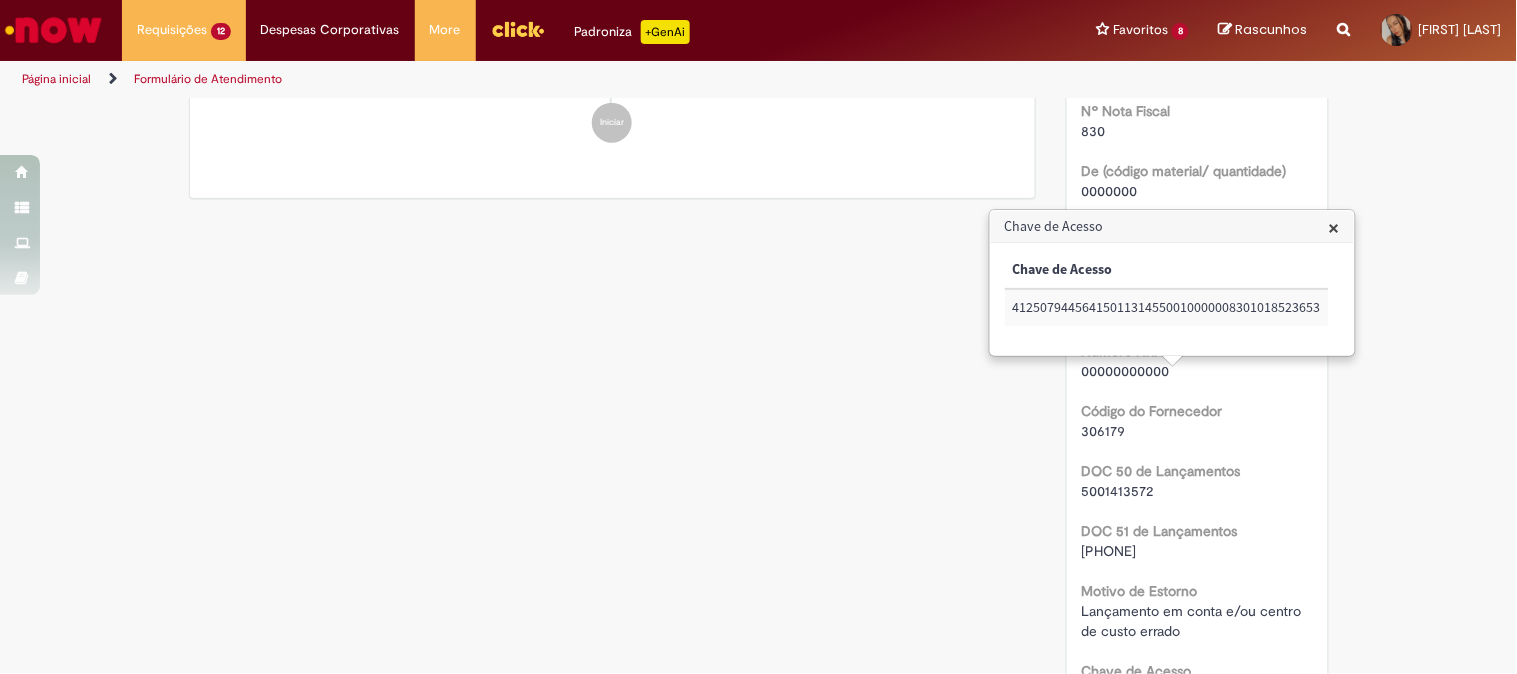 drag, startPoint x: 1311, startPoint y: 416, endPoint x: 1171, endPoint y: 446, distance: 143.1782 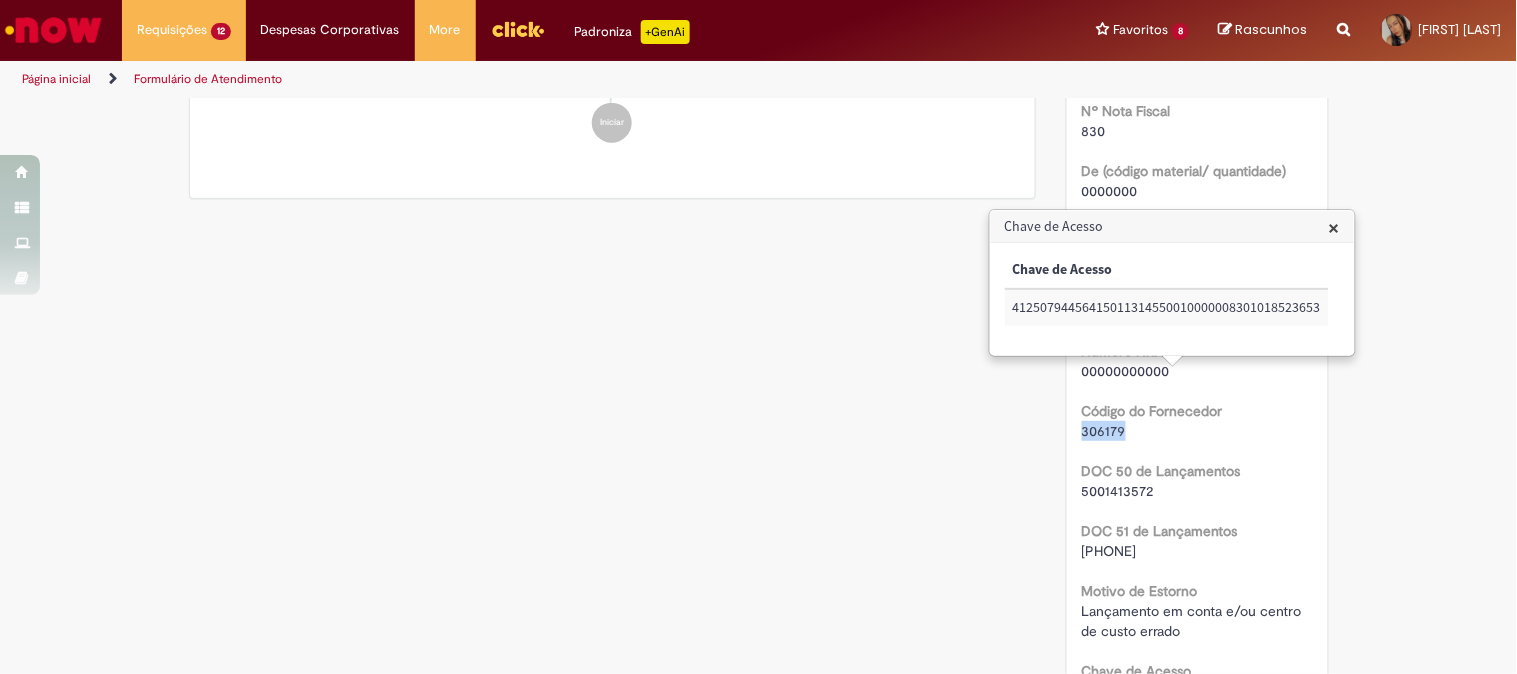 click on "306179" at bounding box center [1104, 431] 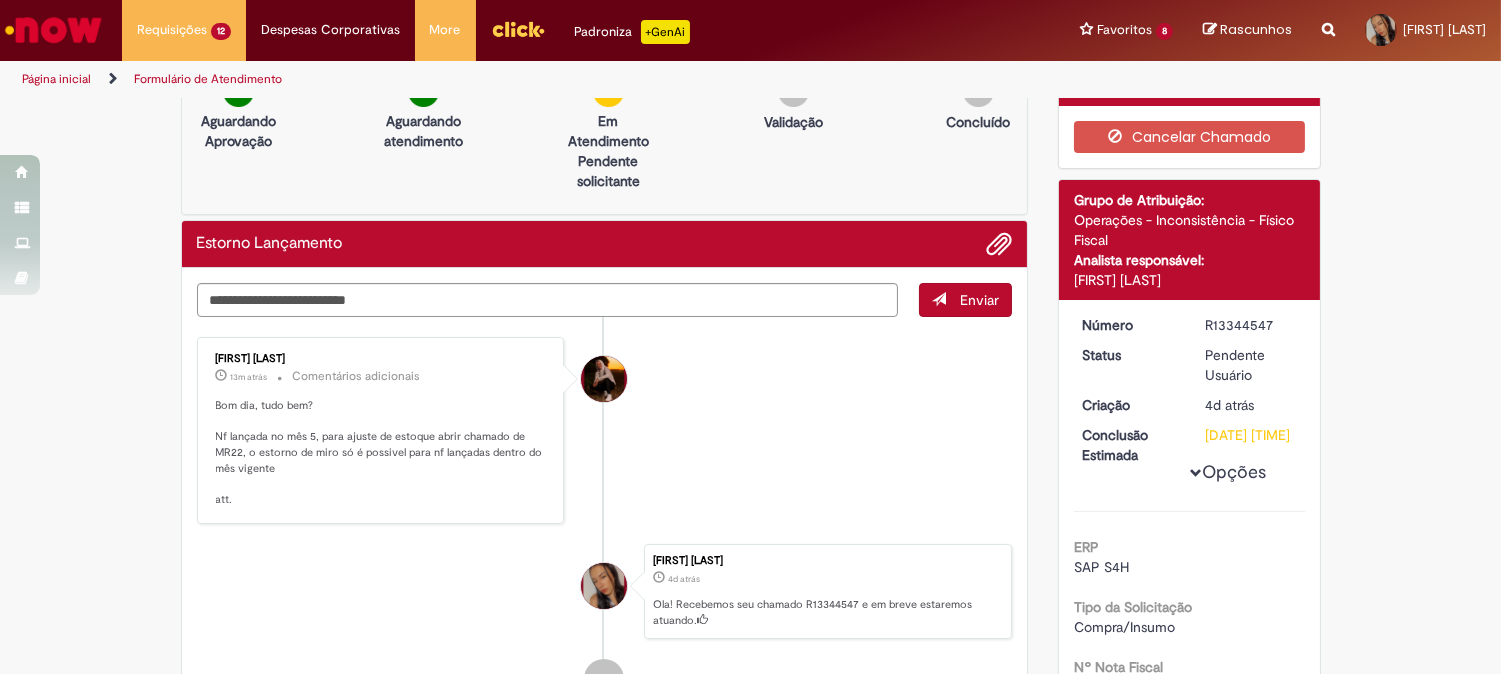 scroll, scrollTop: 0, scrollLeft: 0, axis: both 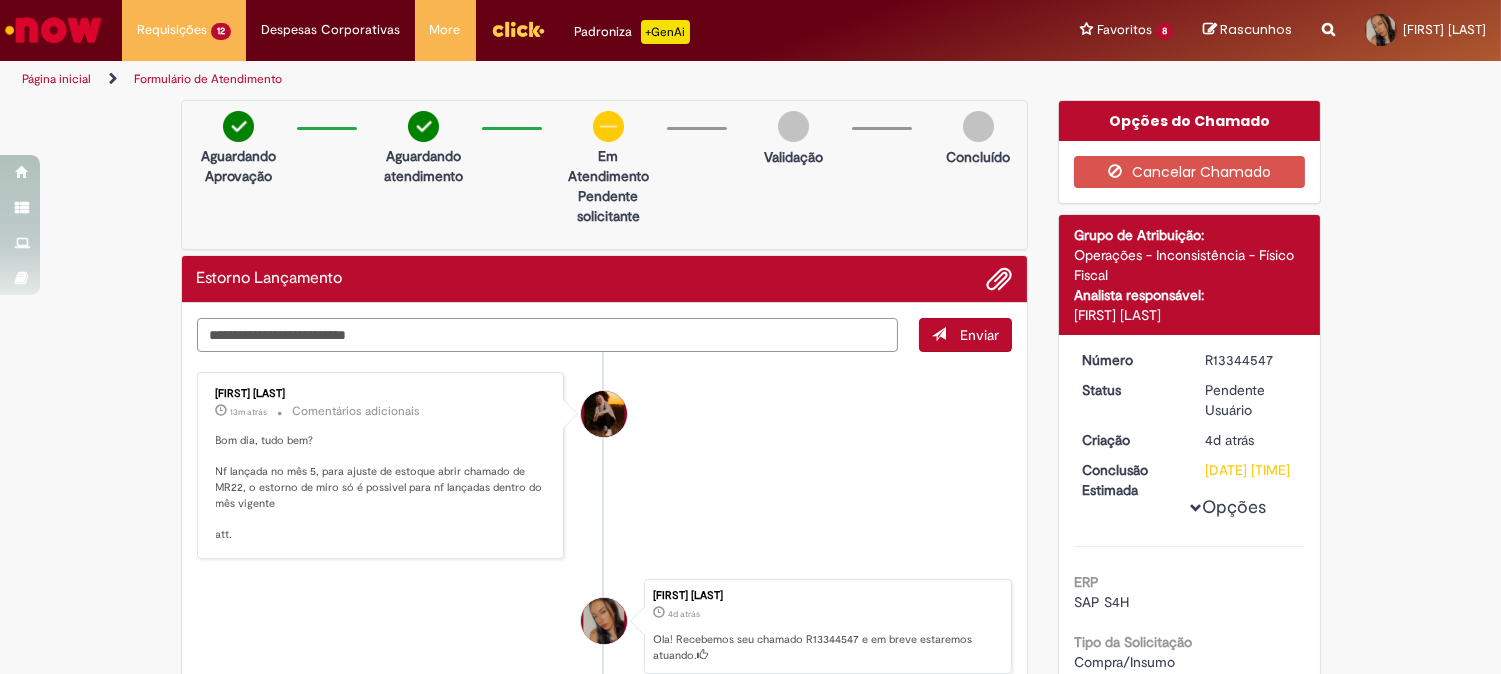 click at bounding box center (548, 335) 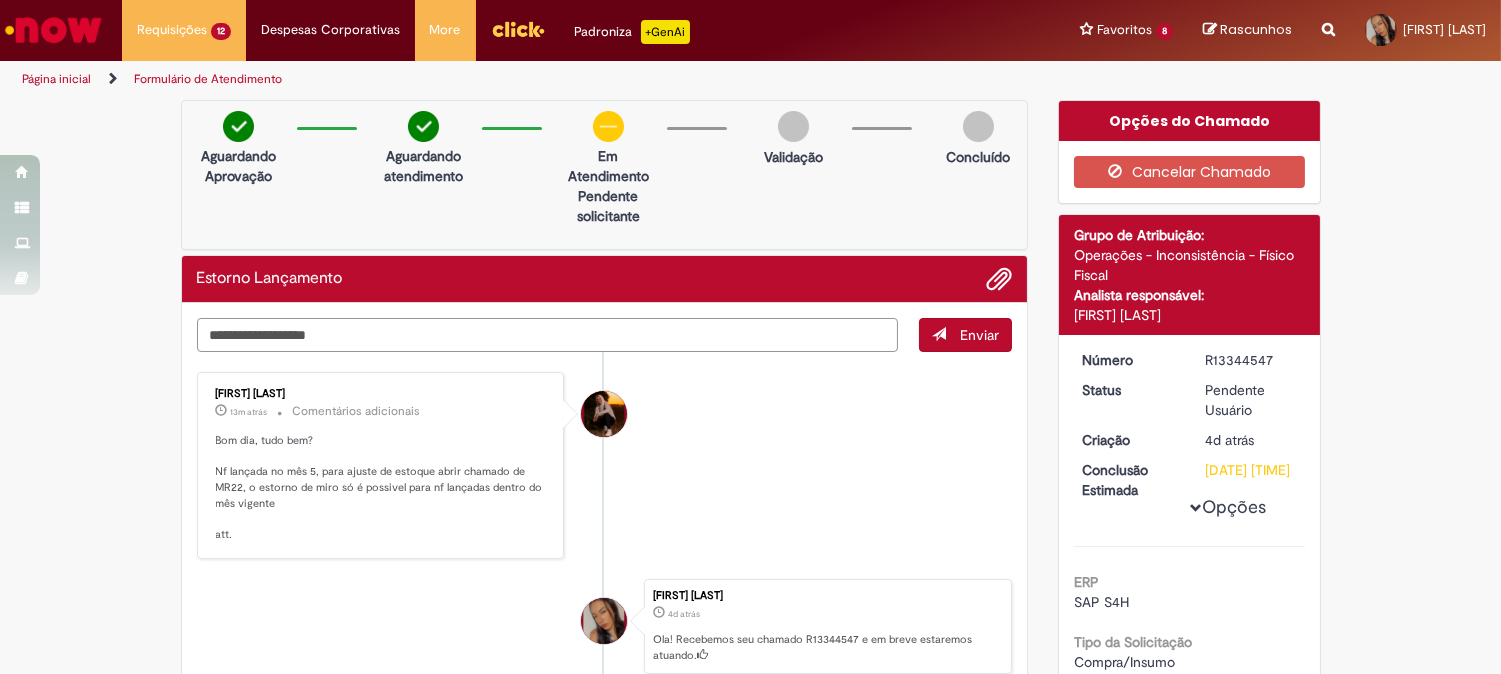 paste on "**********" 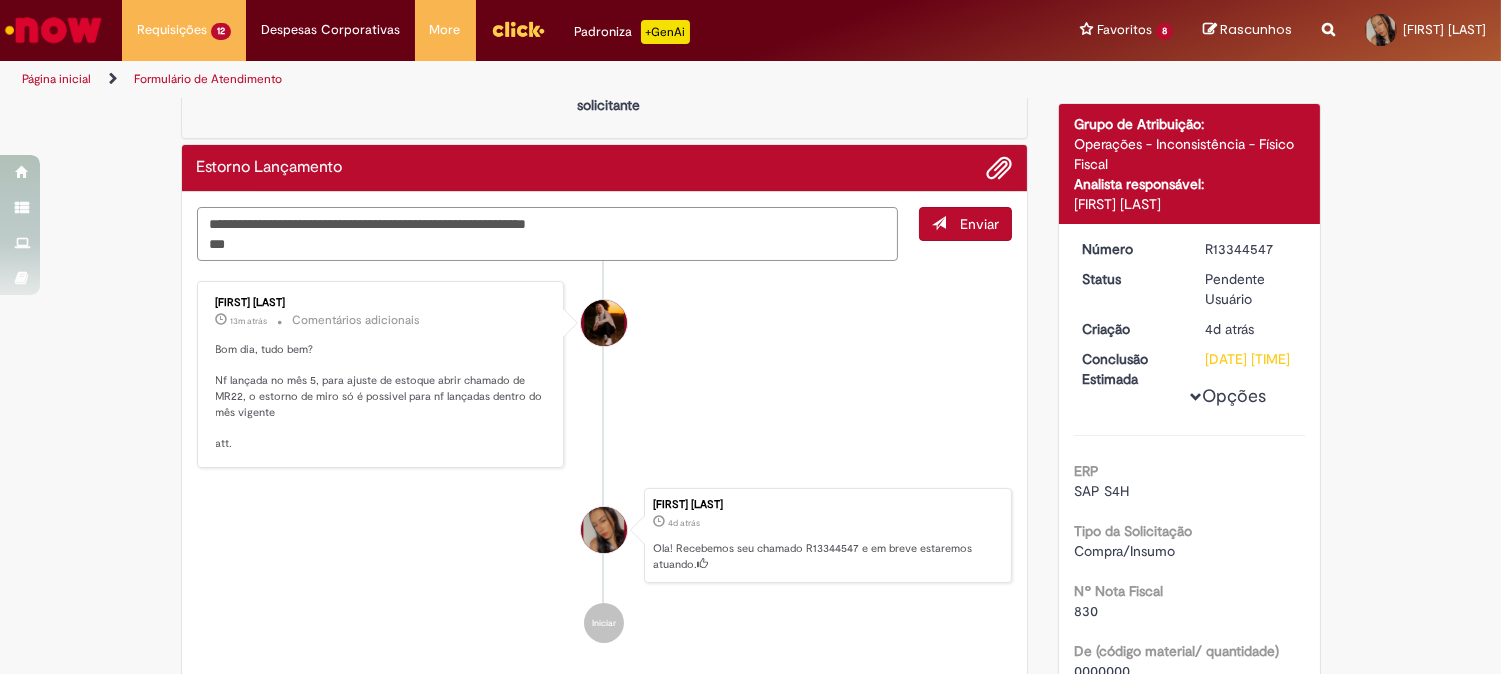 scroll, scrollTop: 0, scrollLeft: 0, axis: both 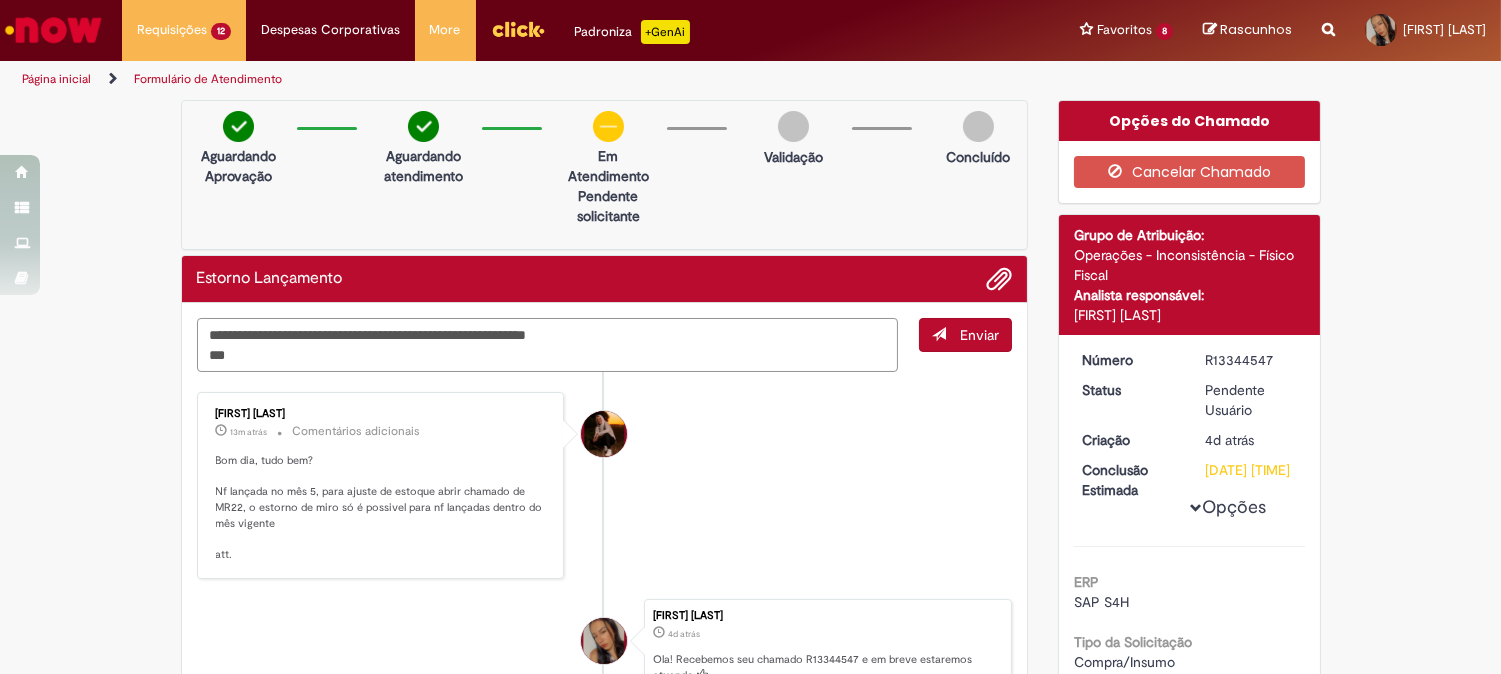 paste on "********" 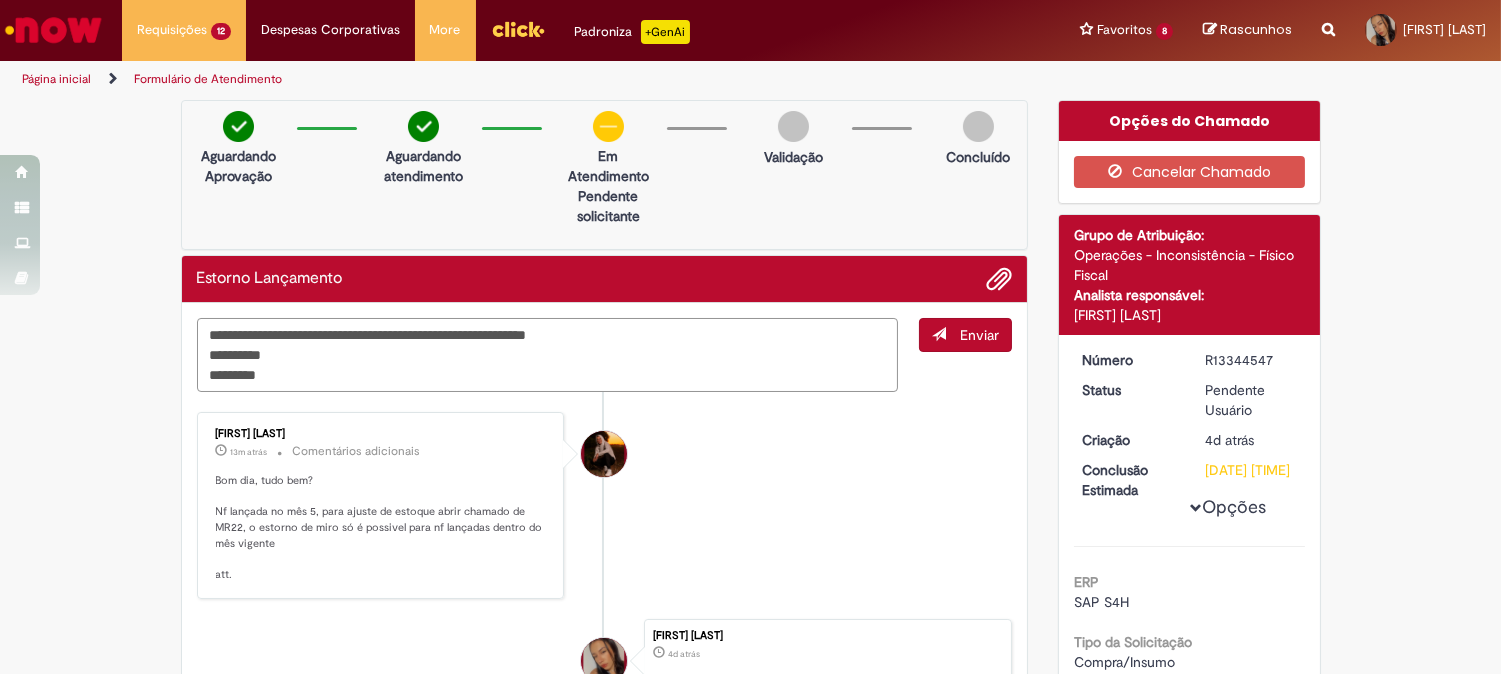 paste on "**********" 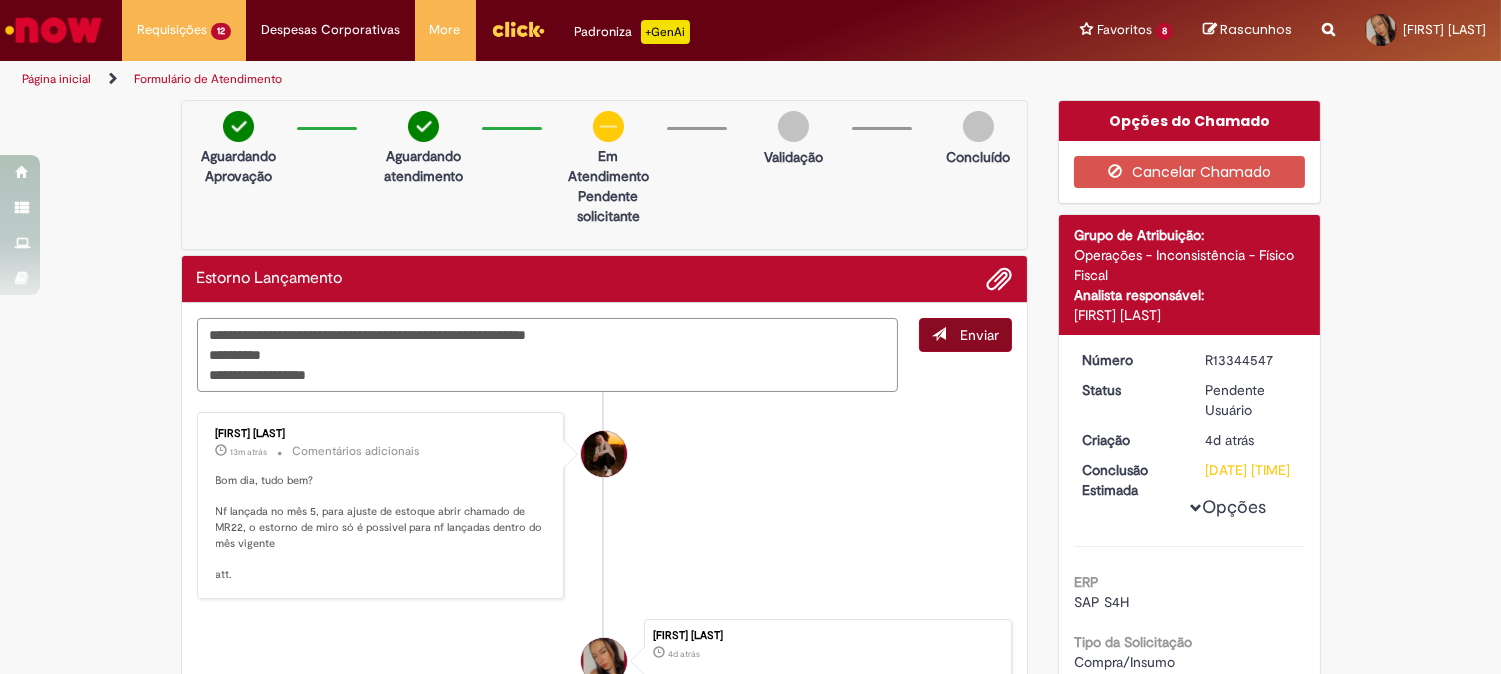 type on "**********" 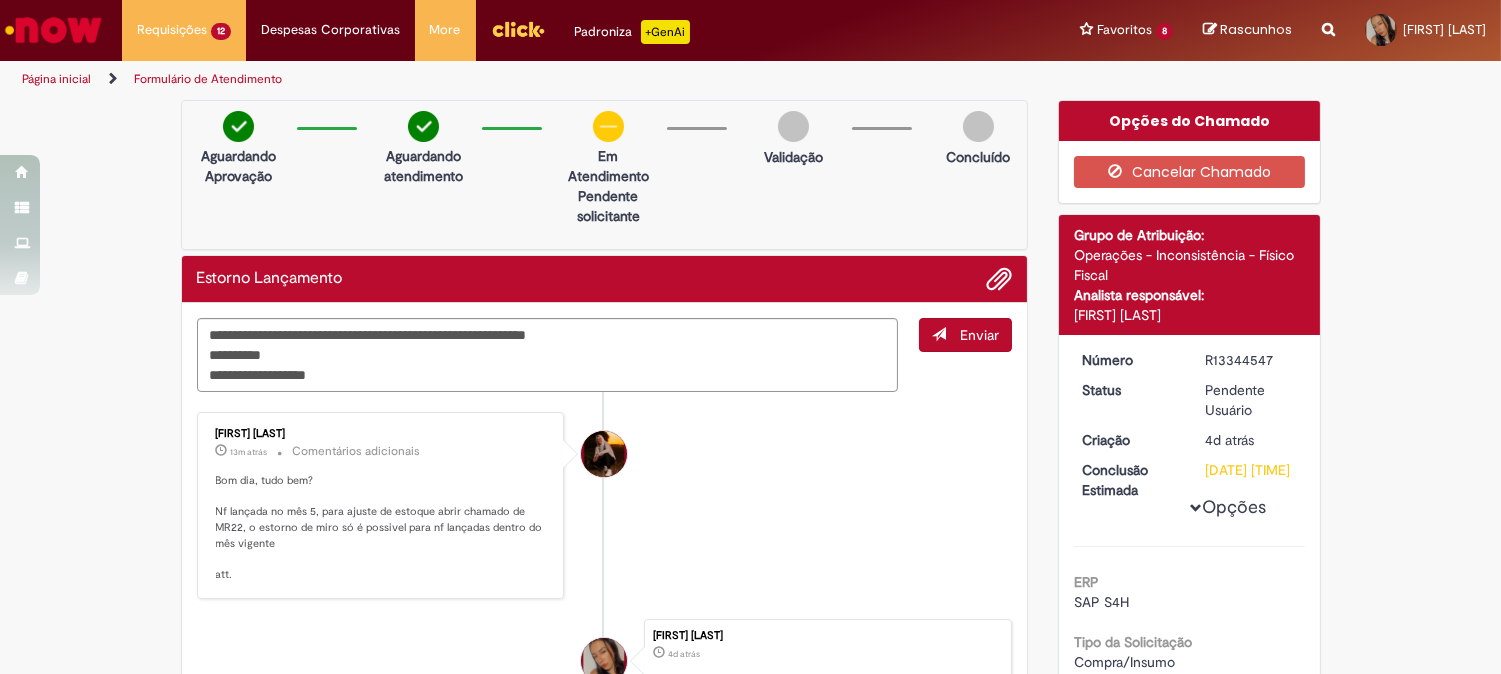 click on "Enviar" at bounding box center [979, 335] 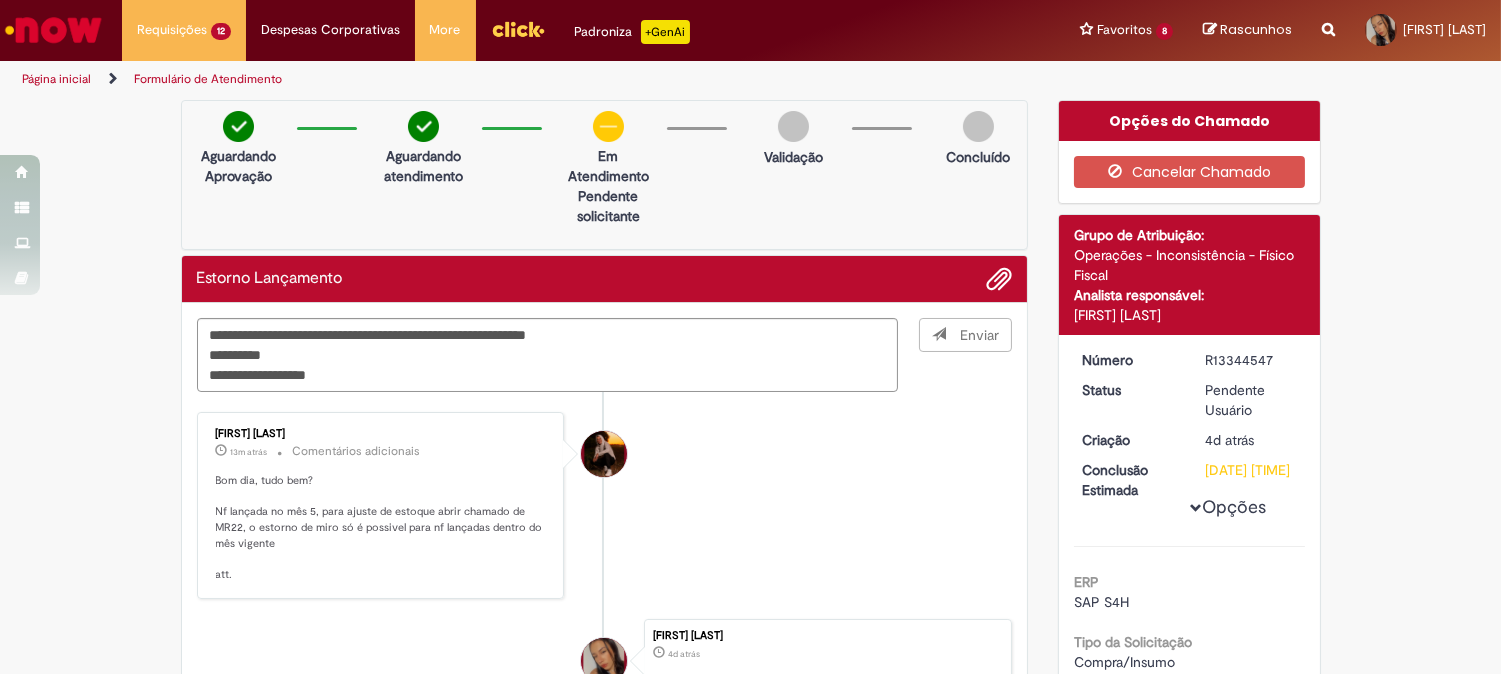type 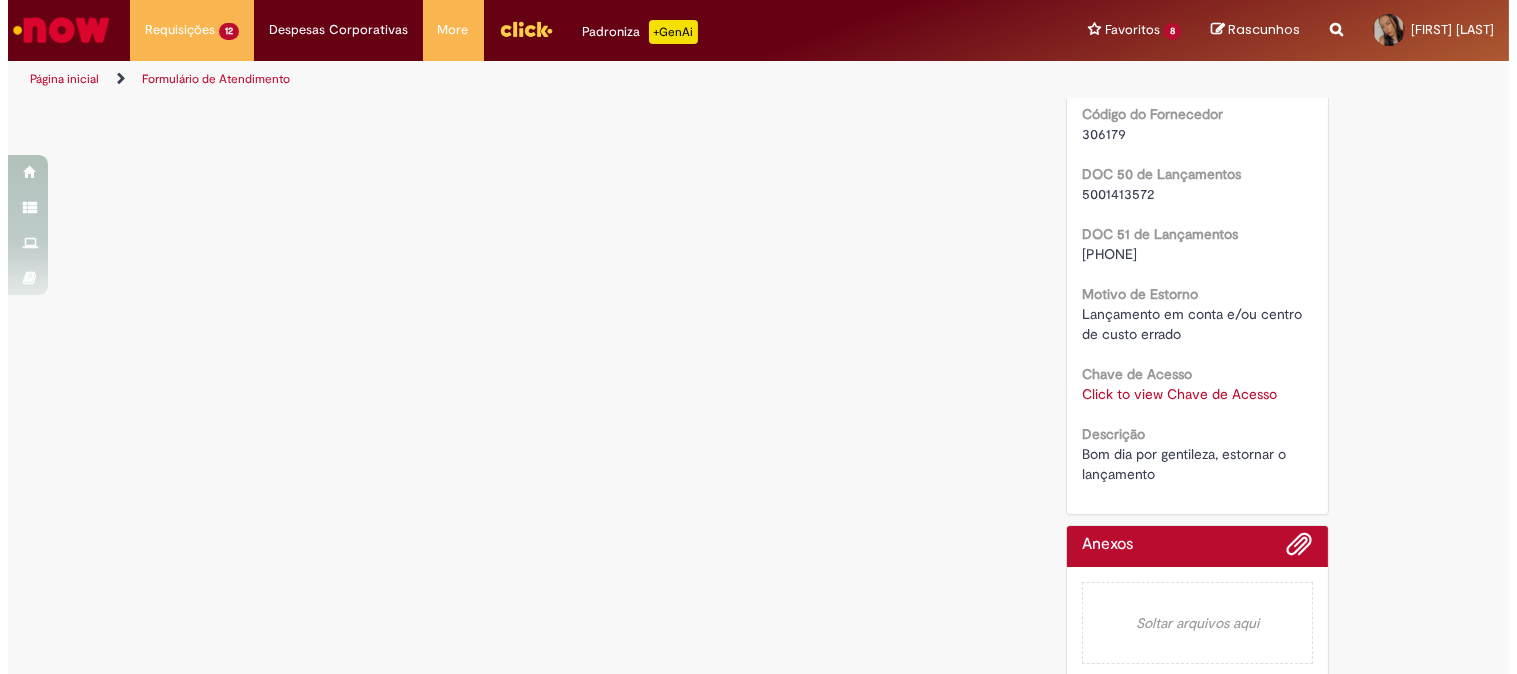 scroll, scrollTop: 924, scrollLeft: 0, axis: vertical 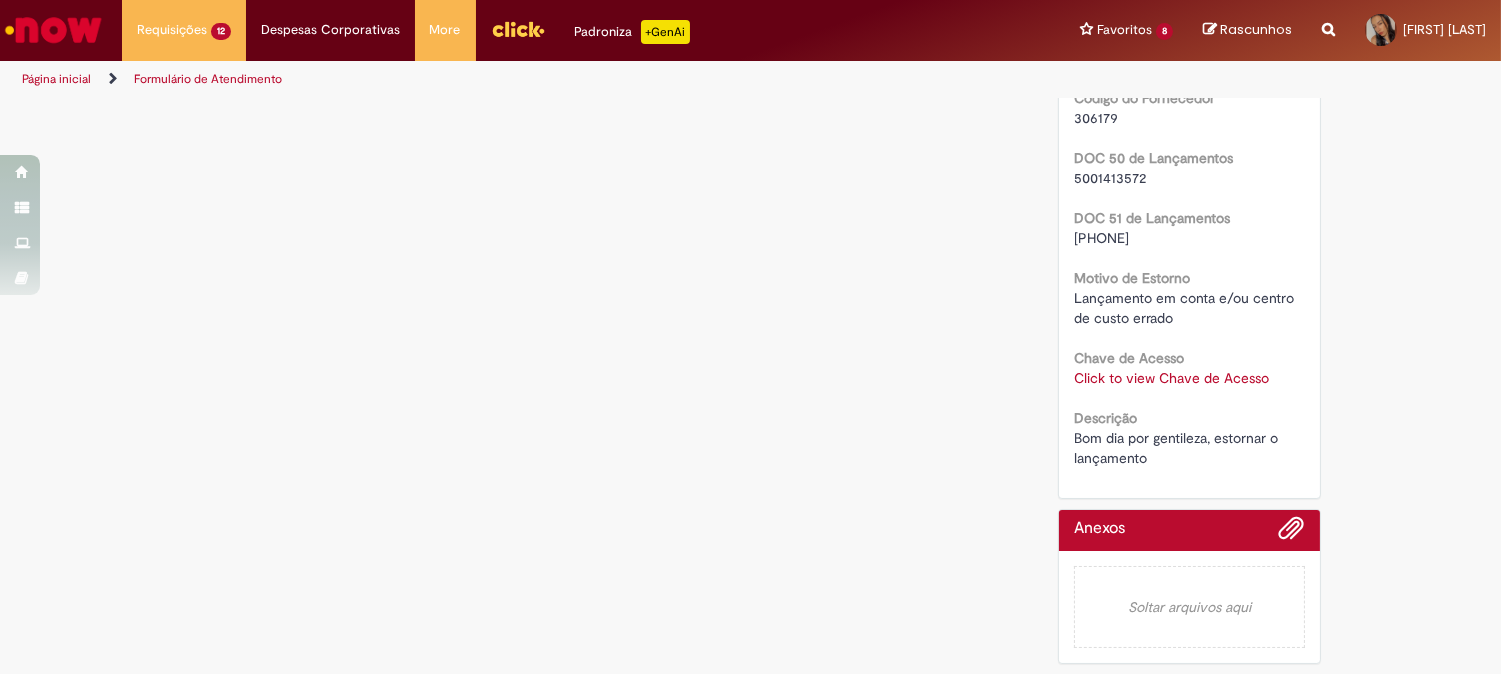 click on "Click to view Chave de Acesso" at bounding box center (1171, 378) 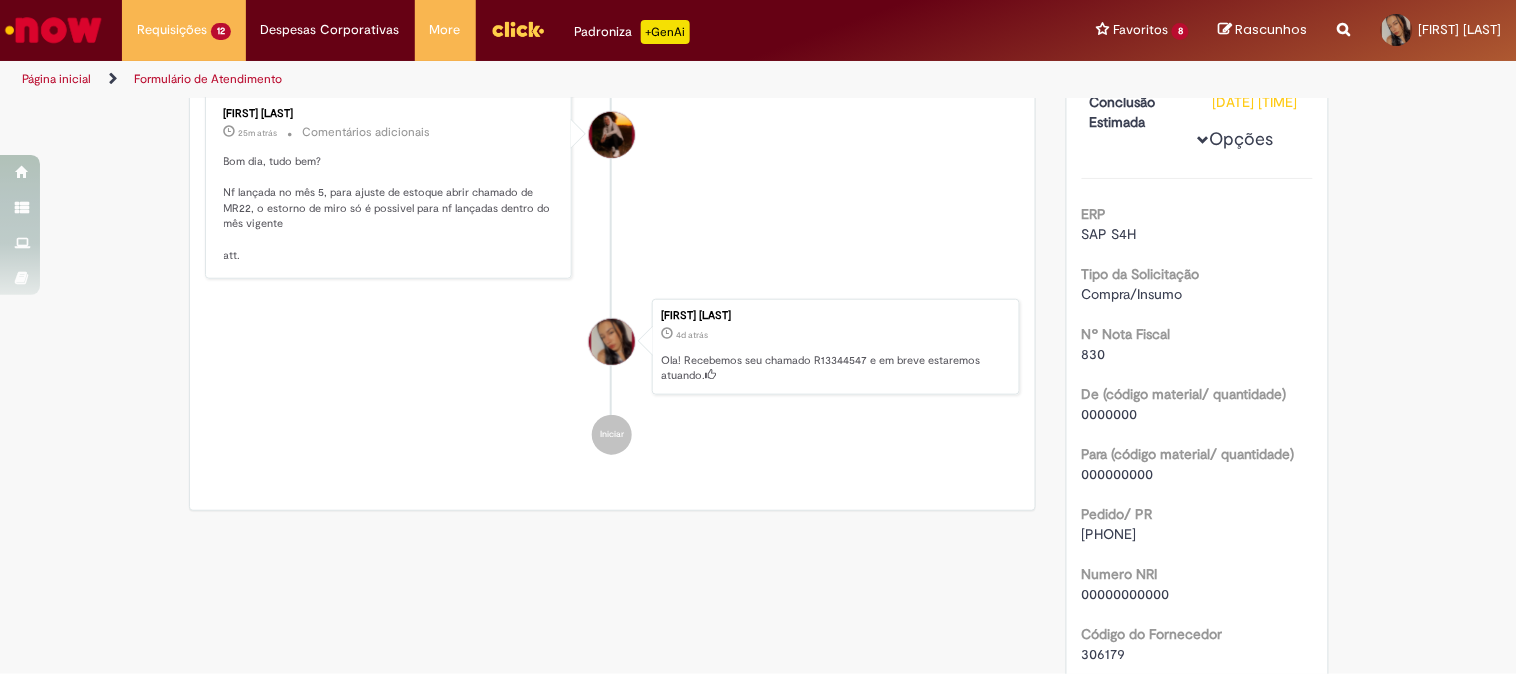 scroll, scrollTop: 924, scrollLeft: 0, axis: vertical 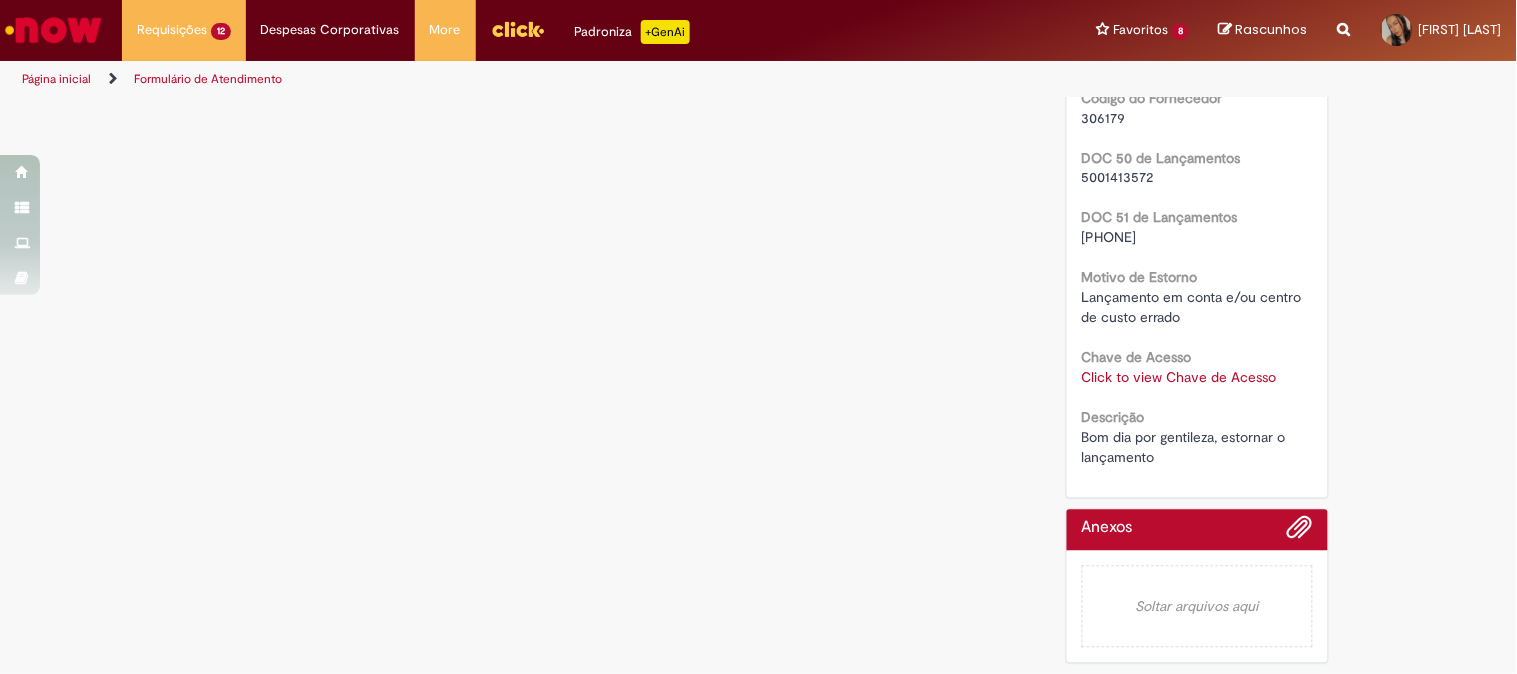 click on "Click to view Chave de Acesso" at bounding box center [1179, 378] 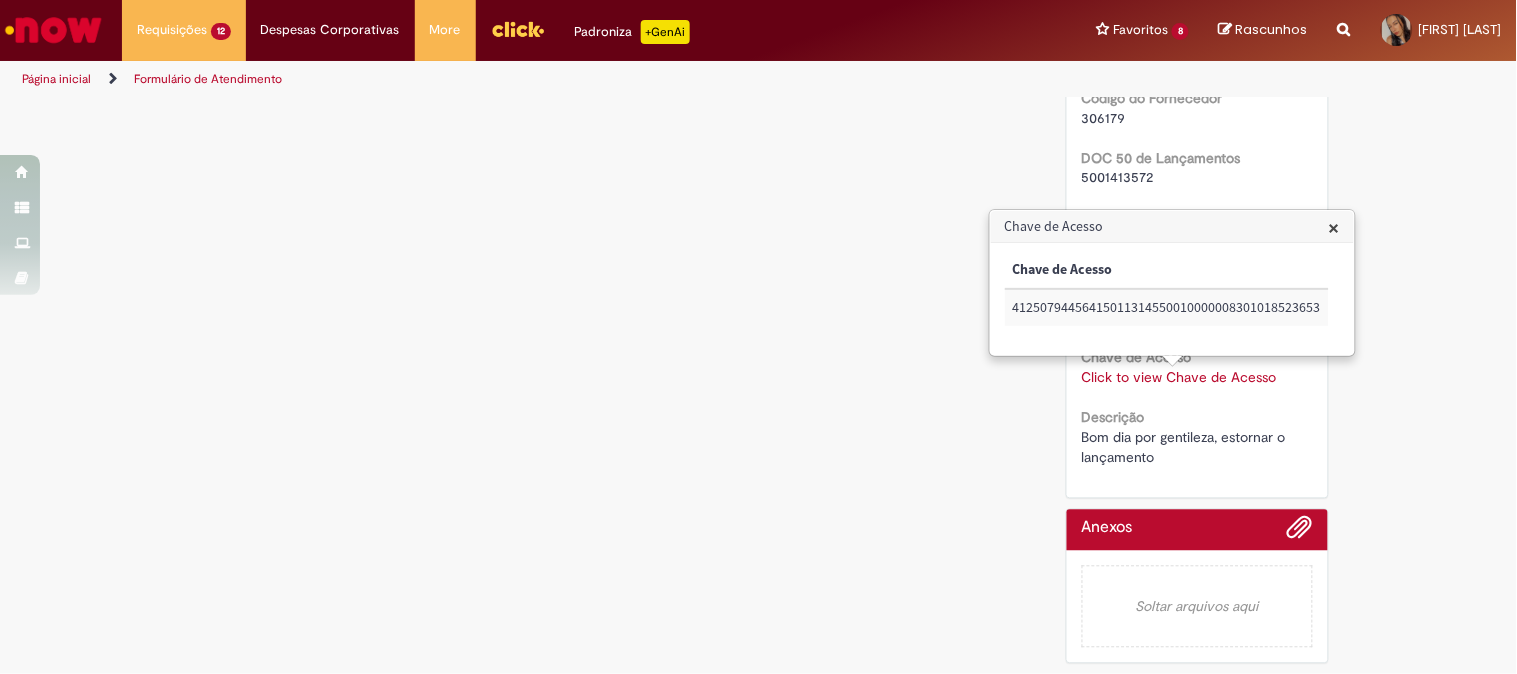 click on "Formulário de Atendimento
Verificar Código de Barras
Aguardando Aprovação
Aguardando atendimento
Em Atendimento
Em Atendimento
Validação
Concluído
Estorno Lançamento
Enviar
[FIRST] [LAST]
12m atrás 12 minutos atrás     Comentários adicionais
considerar a chave [CREDIT_CARD]
DP 3246898
MOV 50 : 5001749015" at bounding box center (759, -65) 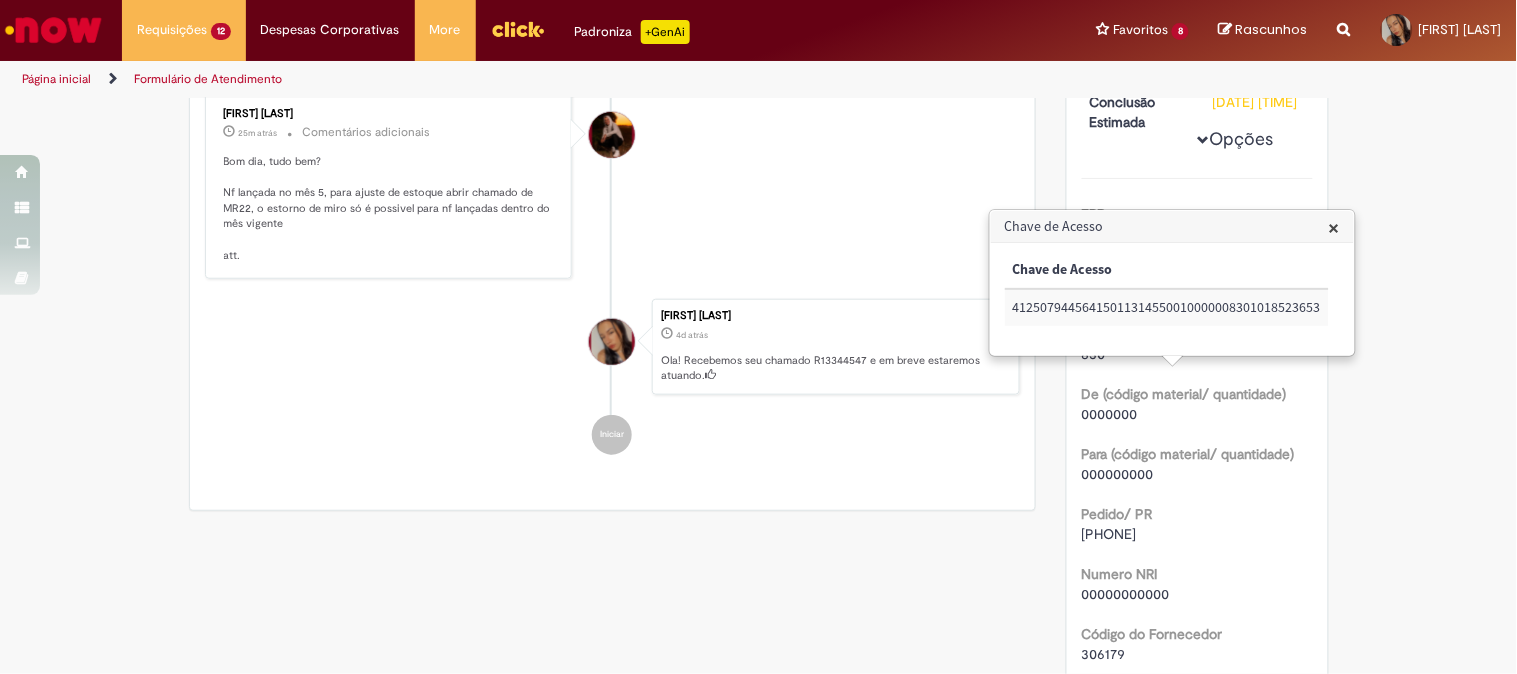 scroll, scrollTop: 0, scrollLeft: 0, axis: both 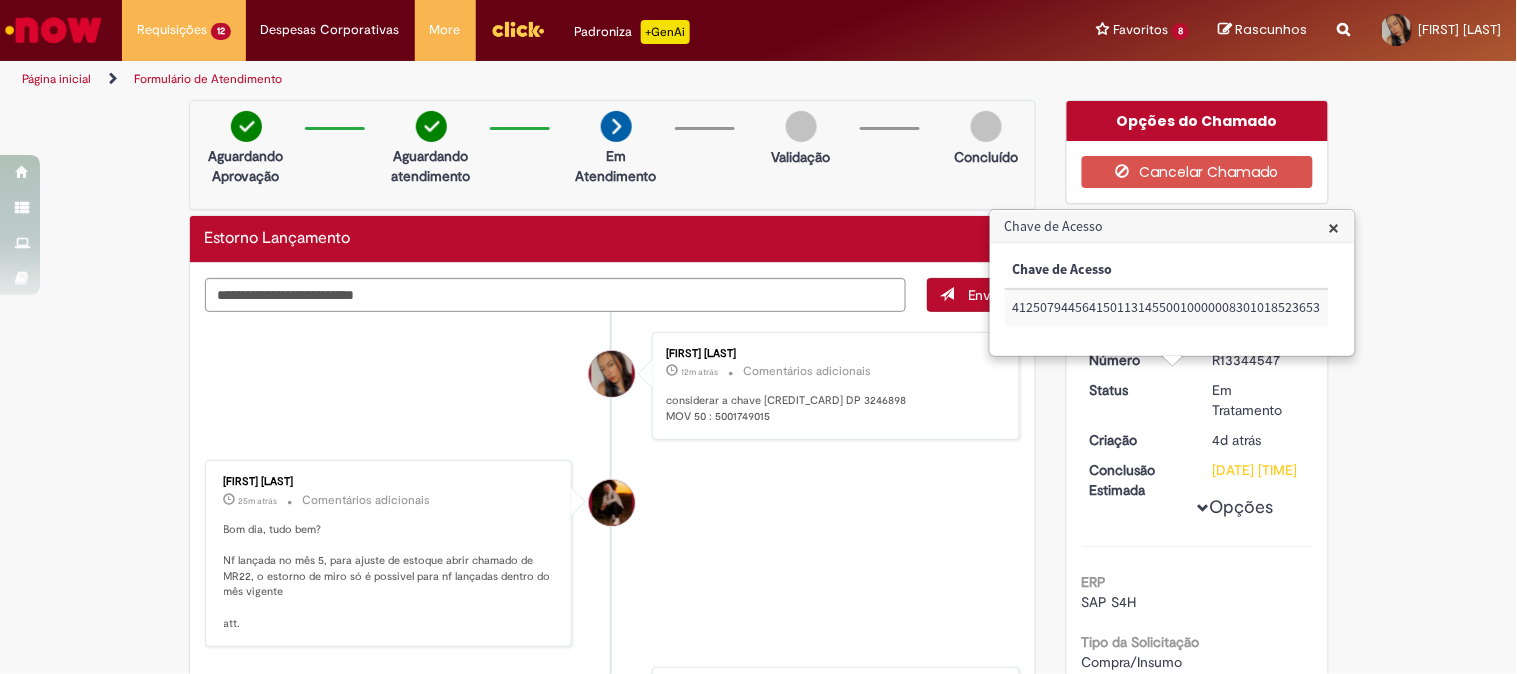 click on "[FIRST] [LAST]
25m atrás 25 minutos atrás     Comentários adicionais
Bom dia, tudo bem?
Nf lançada no mês 5, para ajuste de estoque abrir chamado de MR22, o estorno de miro só é possivel para nf lançadas dentro do mês vigente
att." at bounding box center (613, 553) 